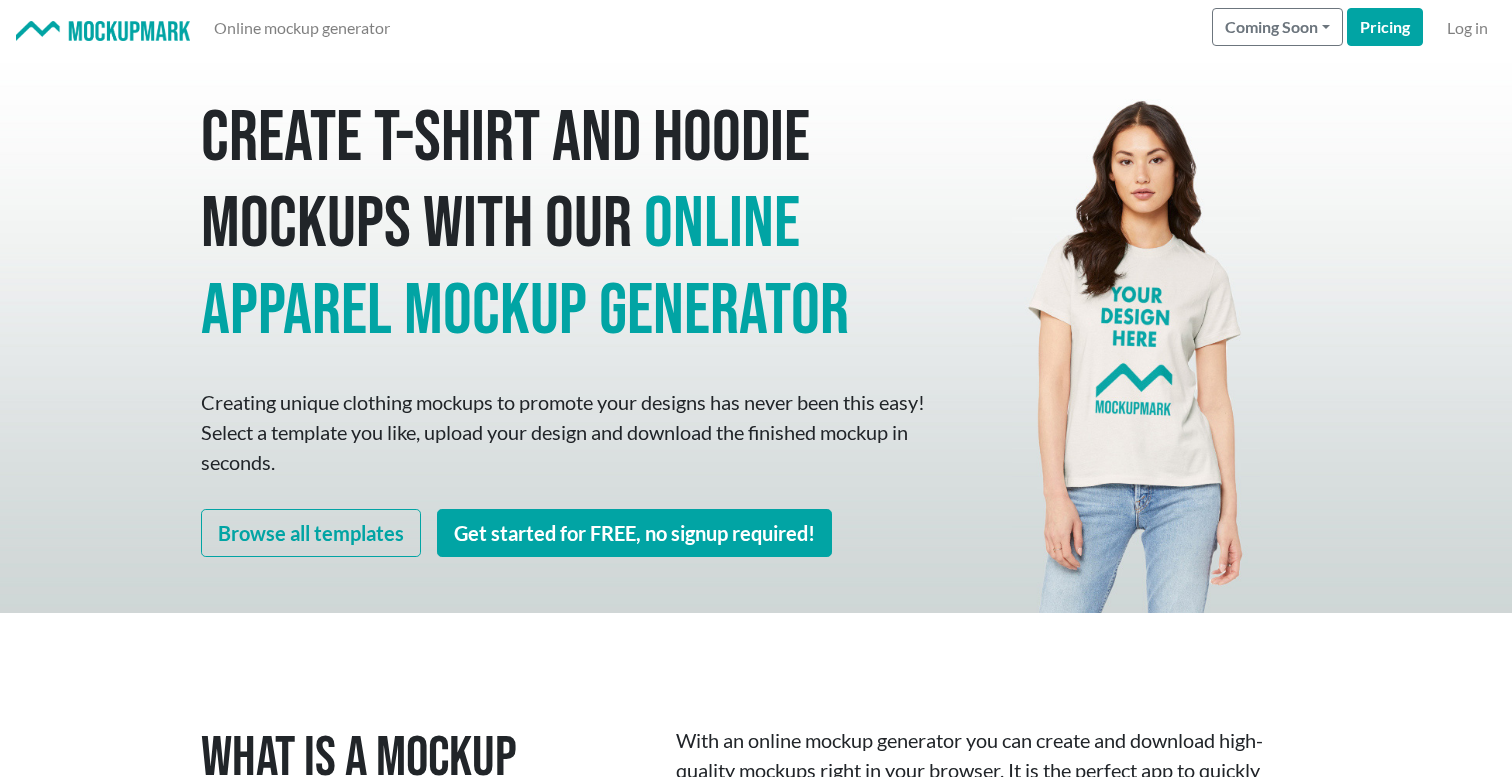scroll, scrollTop: 0, scrollLeft: 0, axis: both 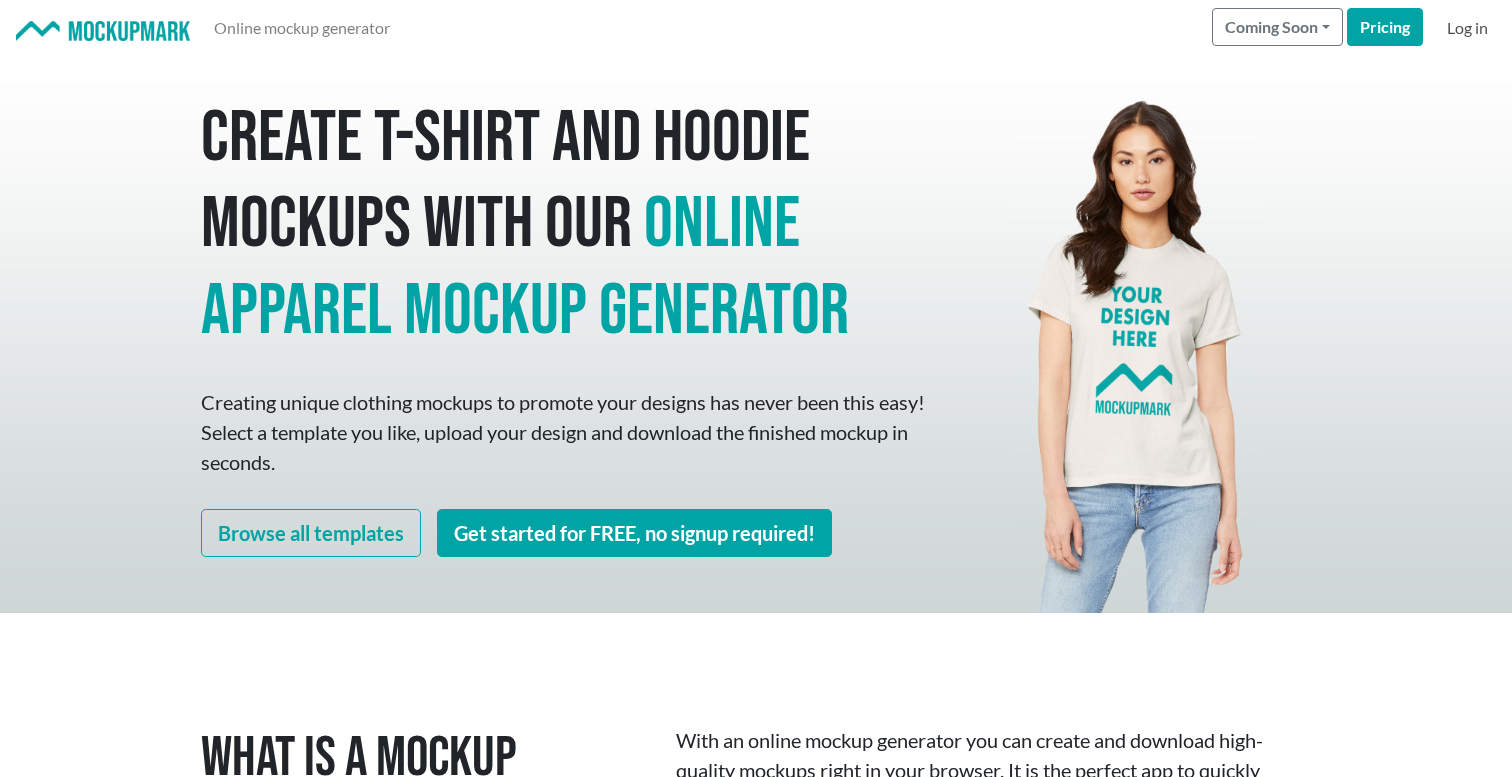 click on "Log in" at bounding box center [1467, 28] 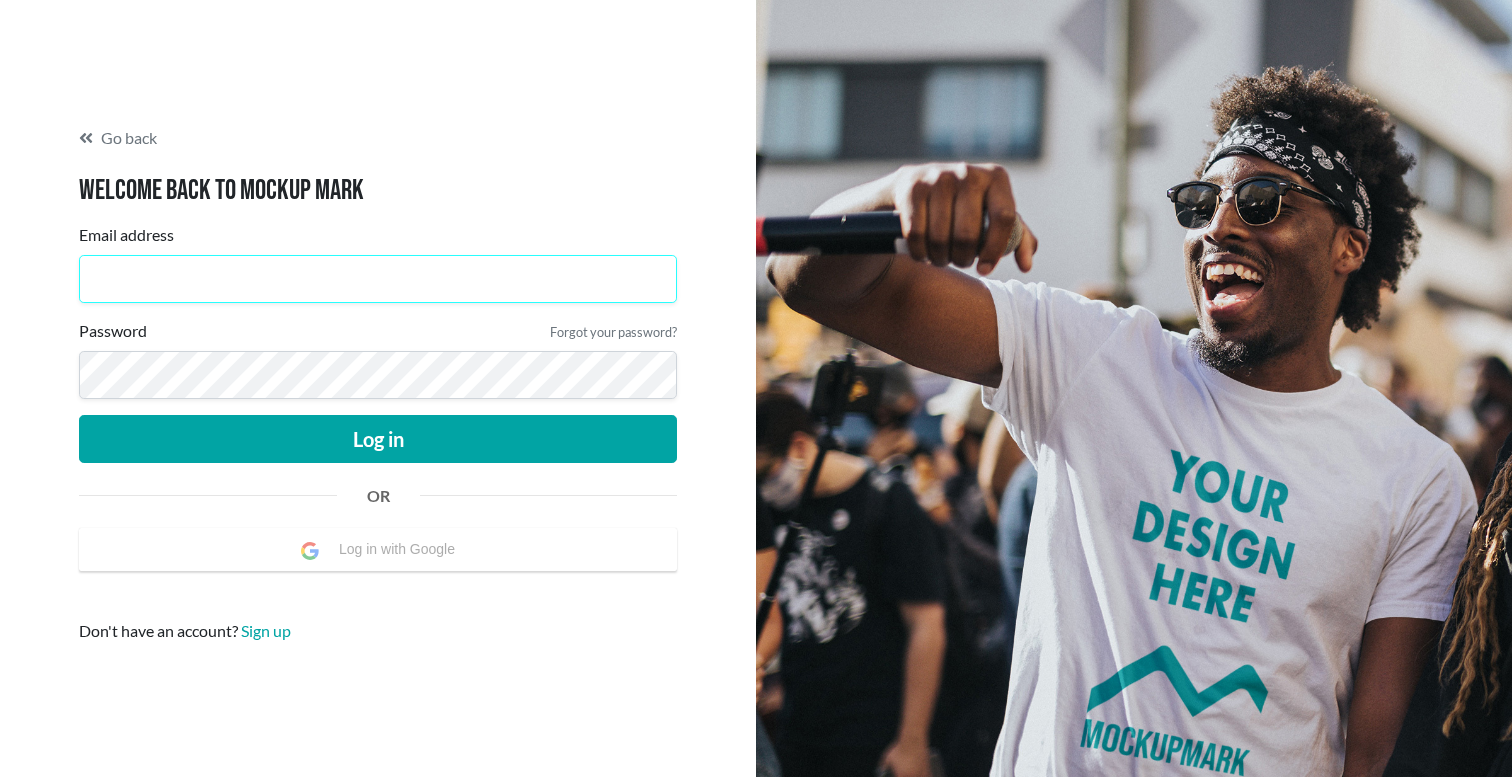 type on "[EMAIL_ADDRESS][DOMAIN_NAME]" 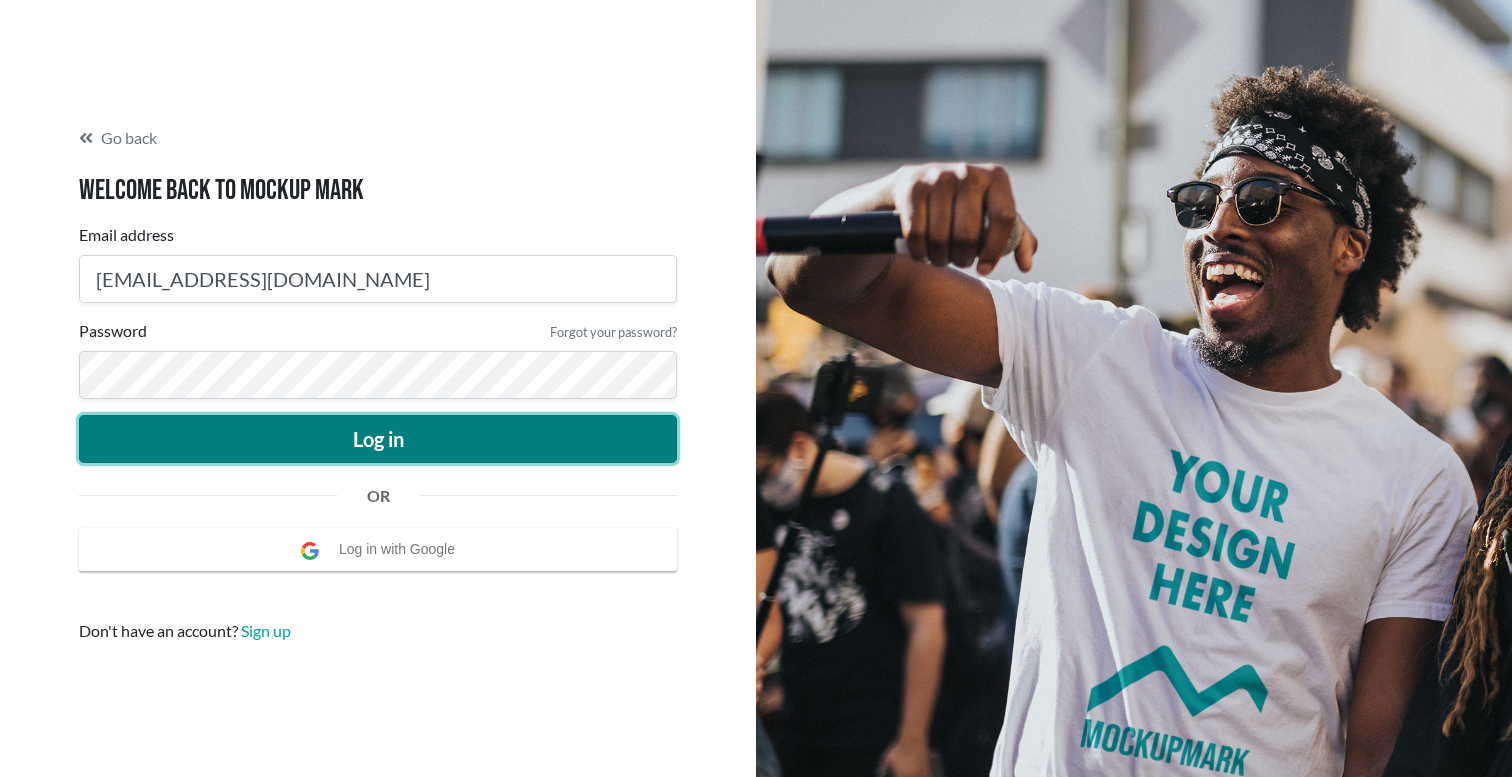 click on "Log in" at bounding box center (378, 439) 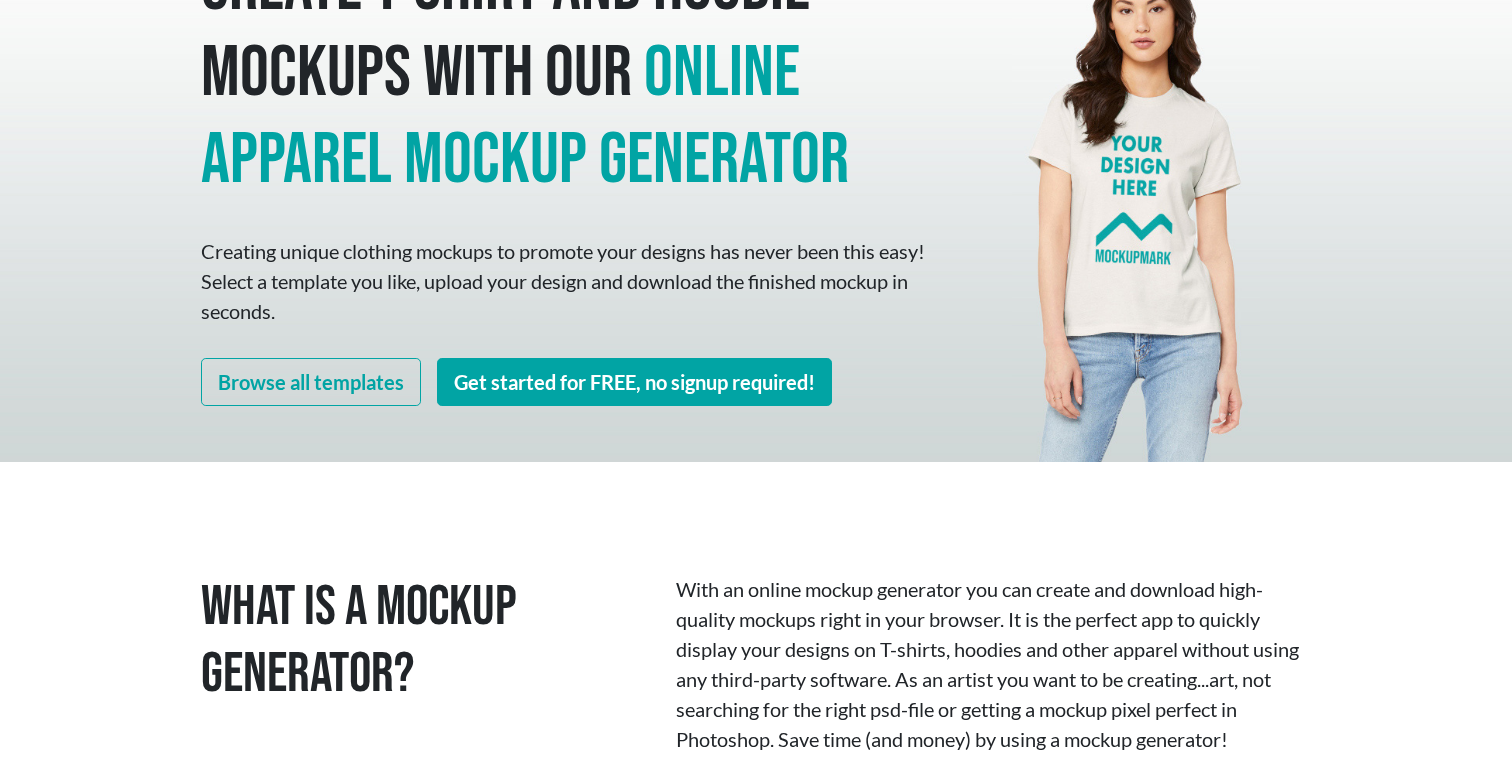 scroll, scrollTop: 128, scrollLeft: 0, axis: vertical 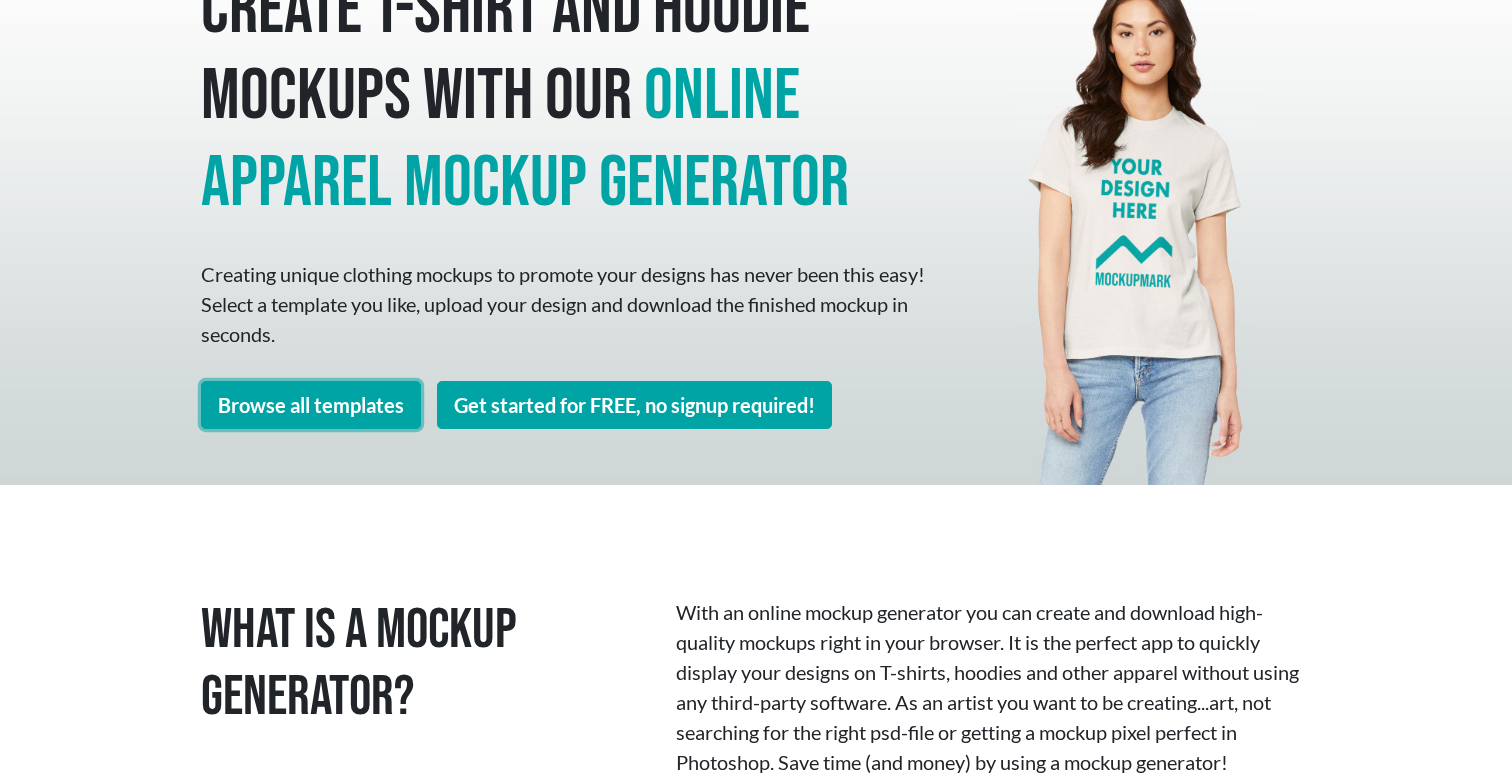 click on "Browse all templates" at bounding box center (311, 405) 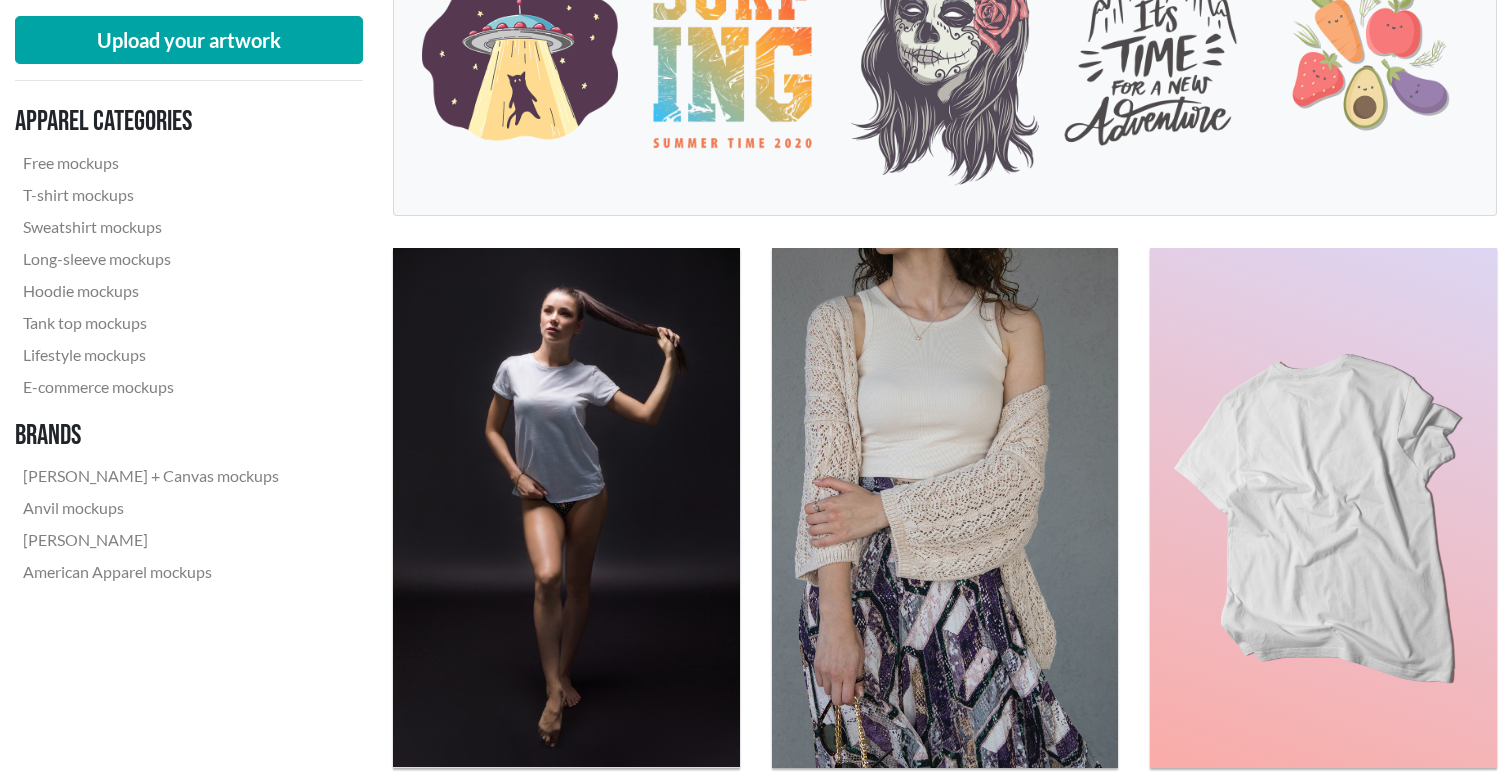 scroll, scrollTop: 469, scrollLeft: 0, axis: vertical 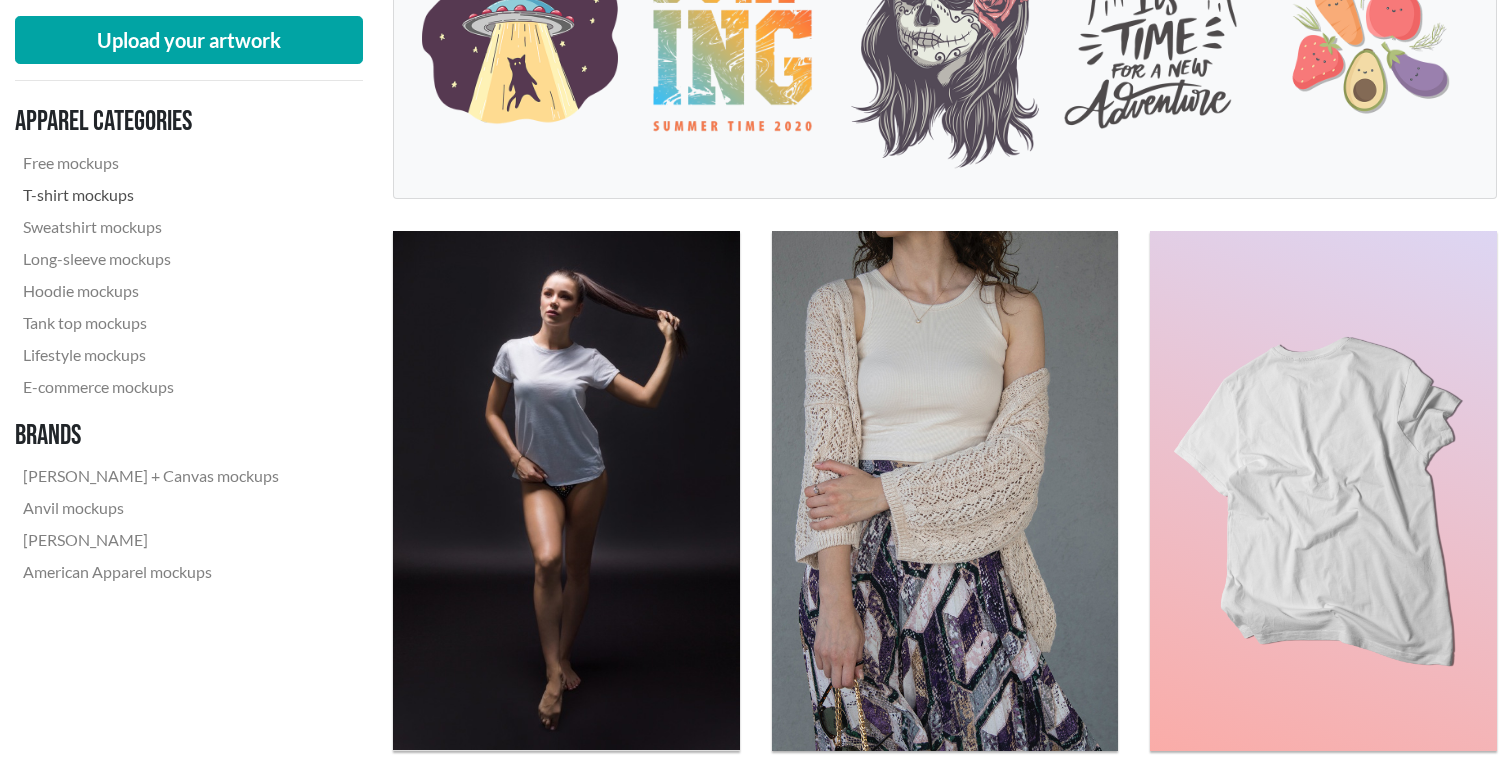 click on "T-shirt mockups" at bounding box center [151, 195] 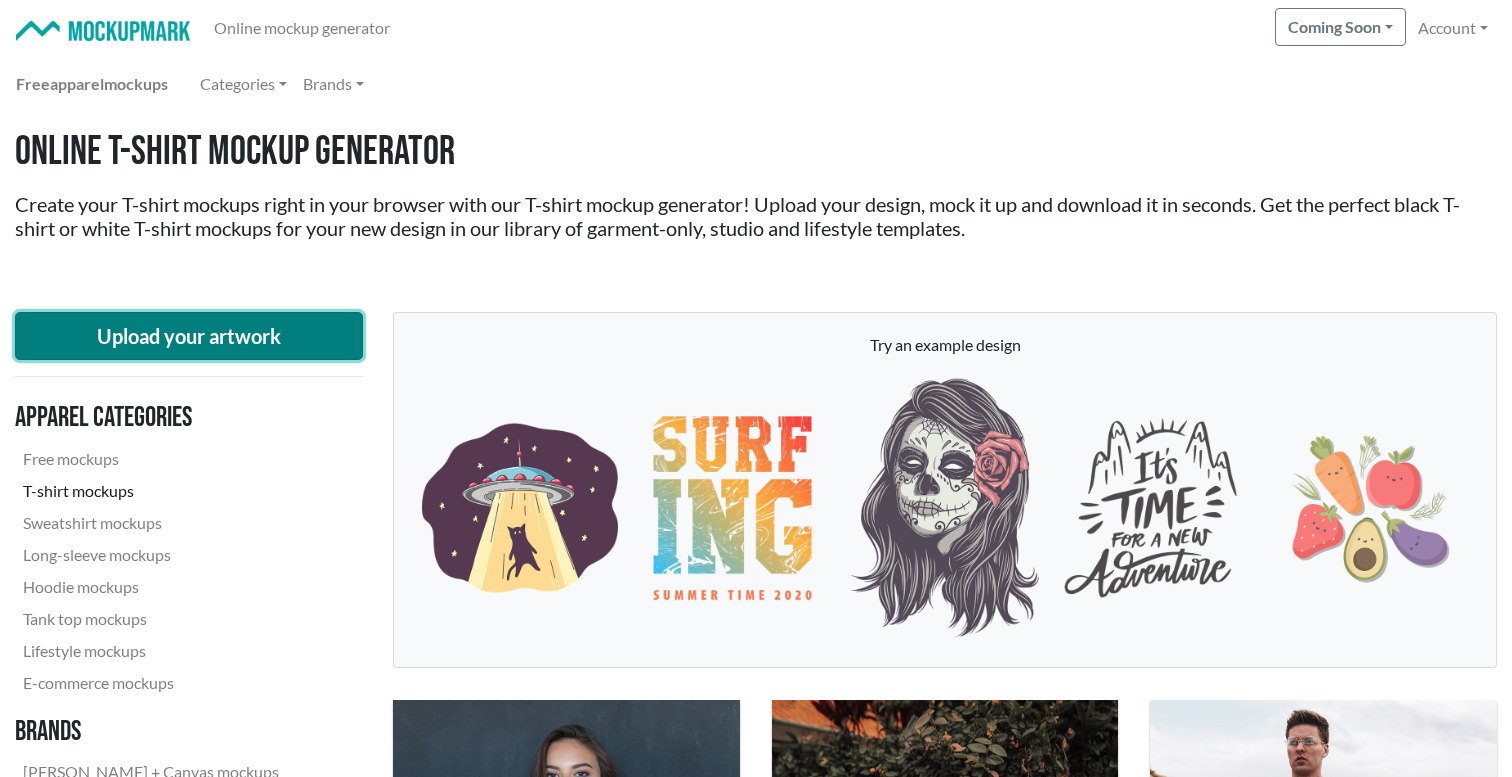 click on "Upload your artwork" at bounding box center [189, 336] 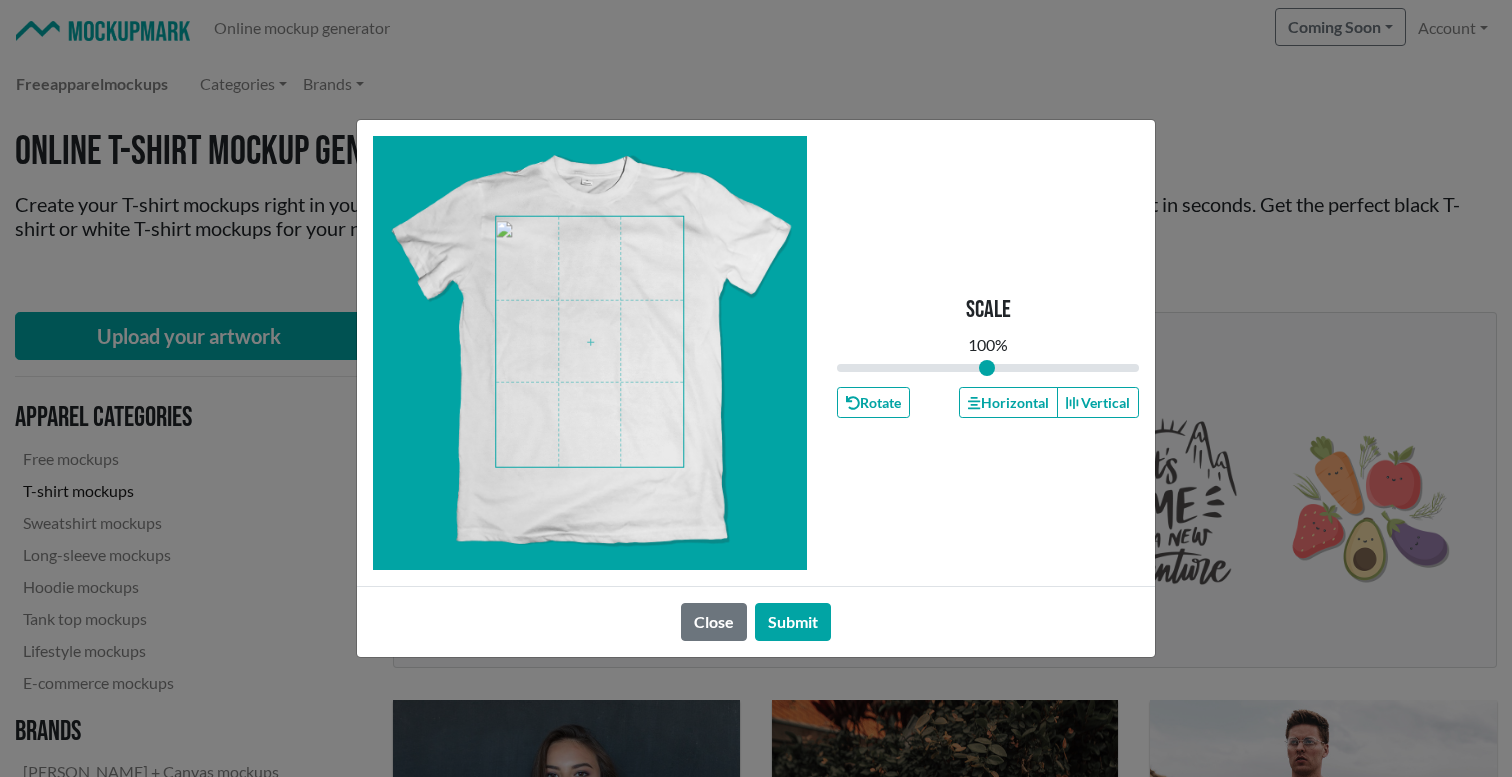 click at bounding box center [589, 342] 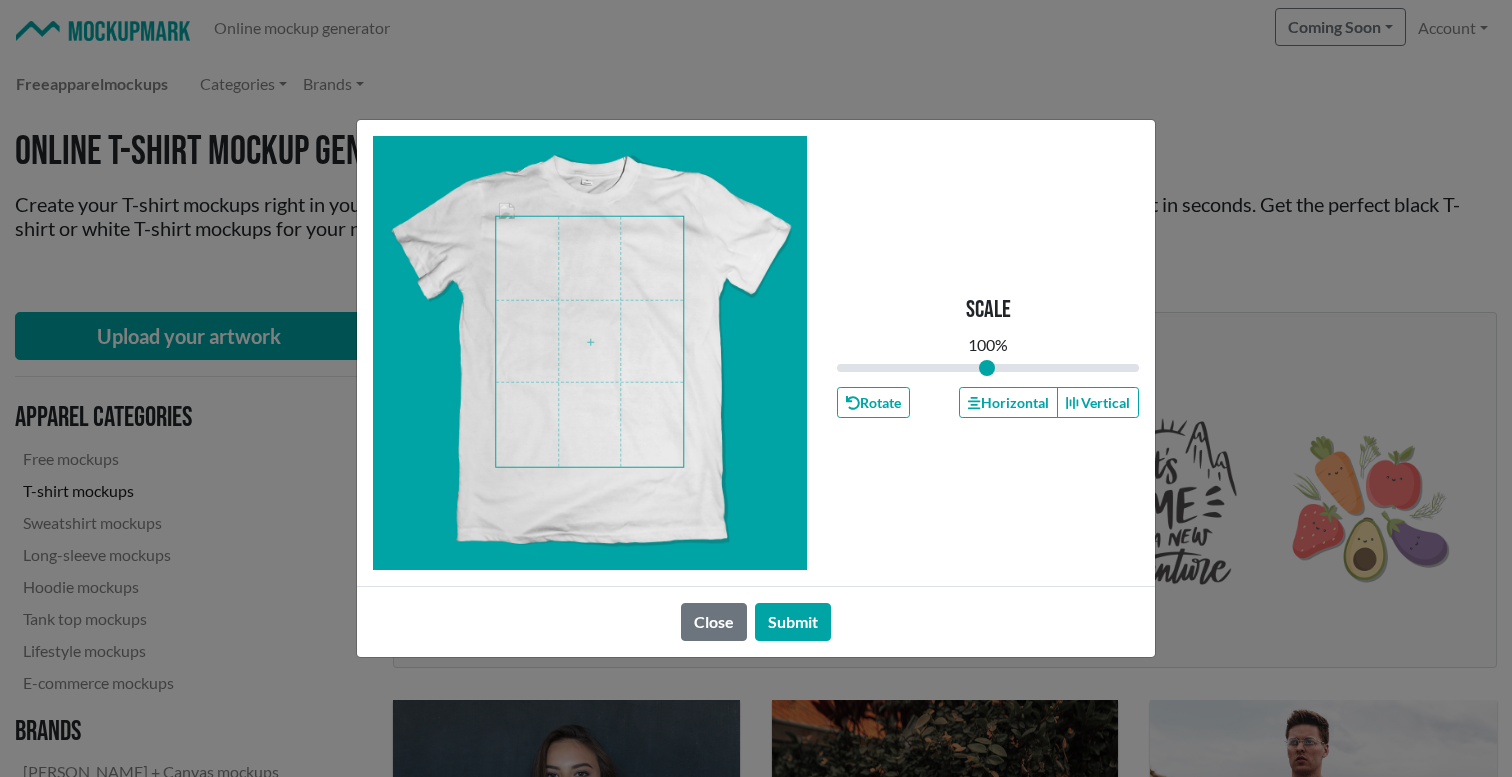 click at bounding box center [589, 342] 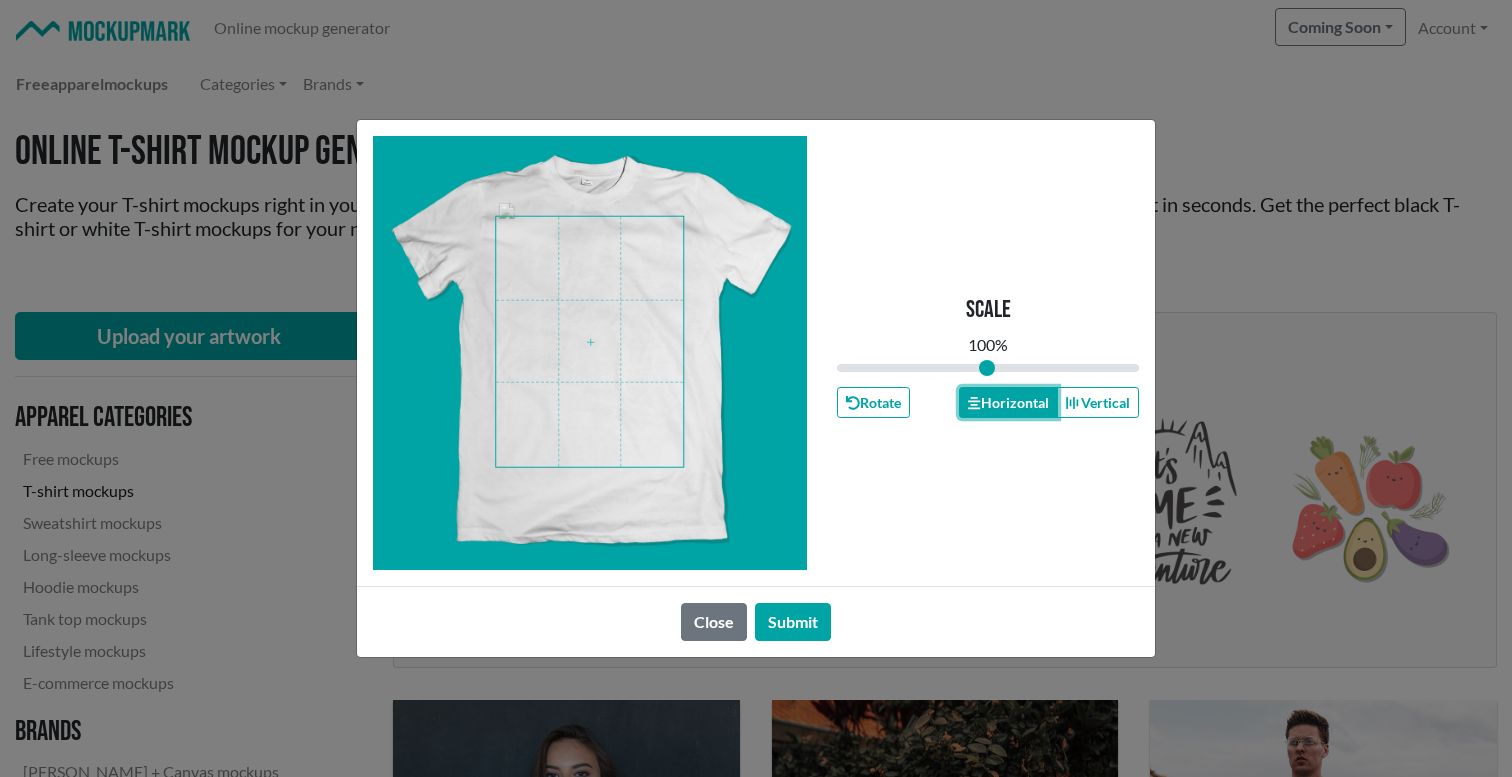 click 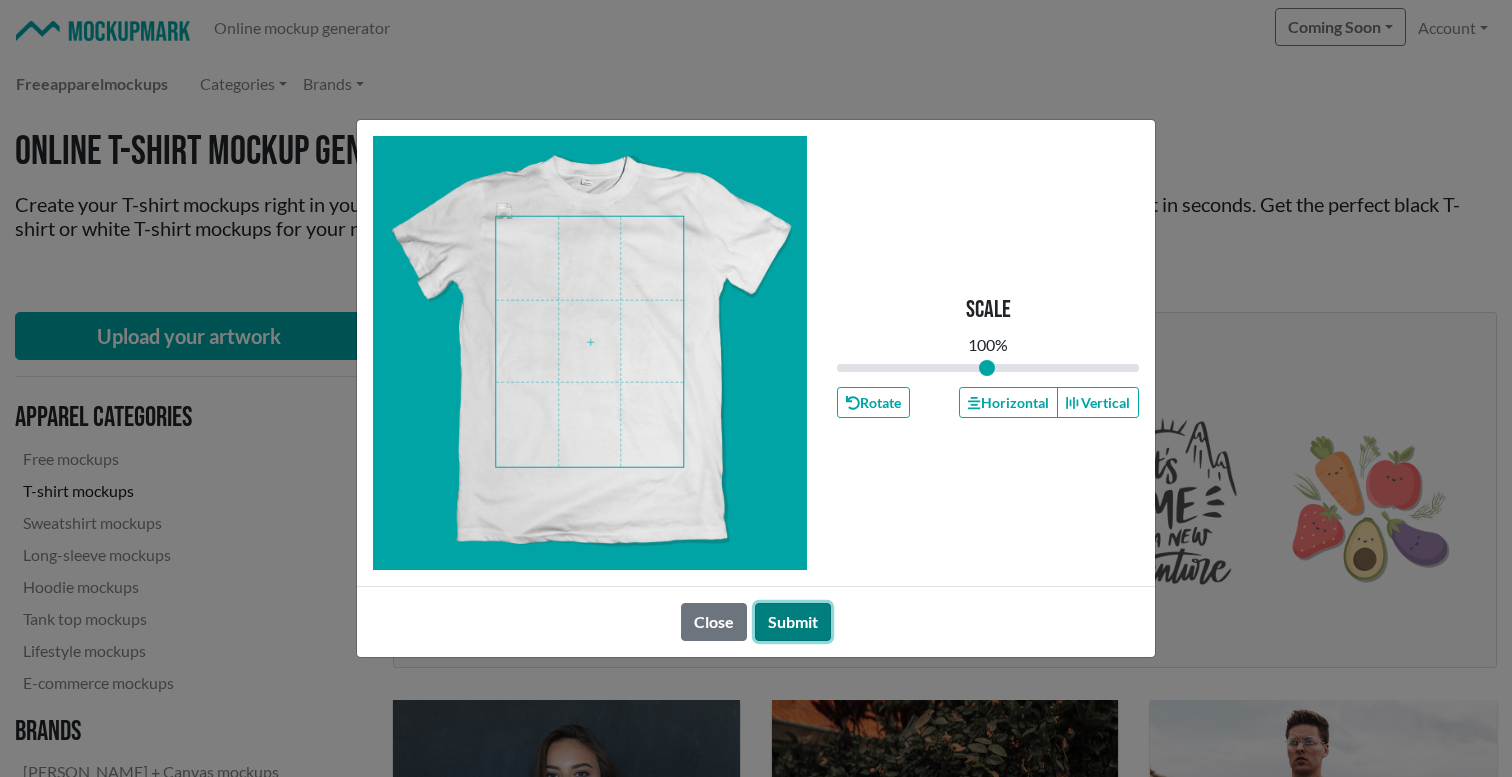 click on "Submit" at bounding box center (793, 622) 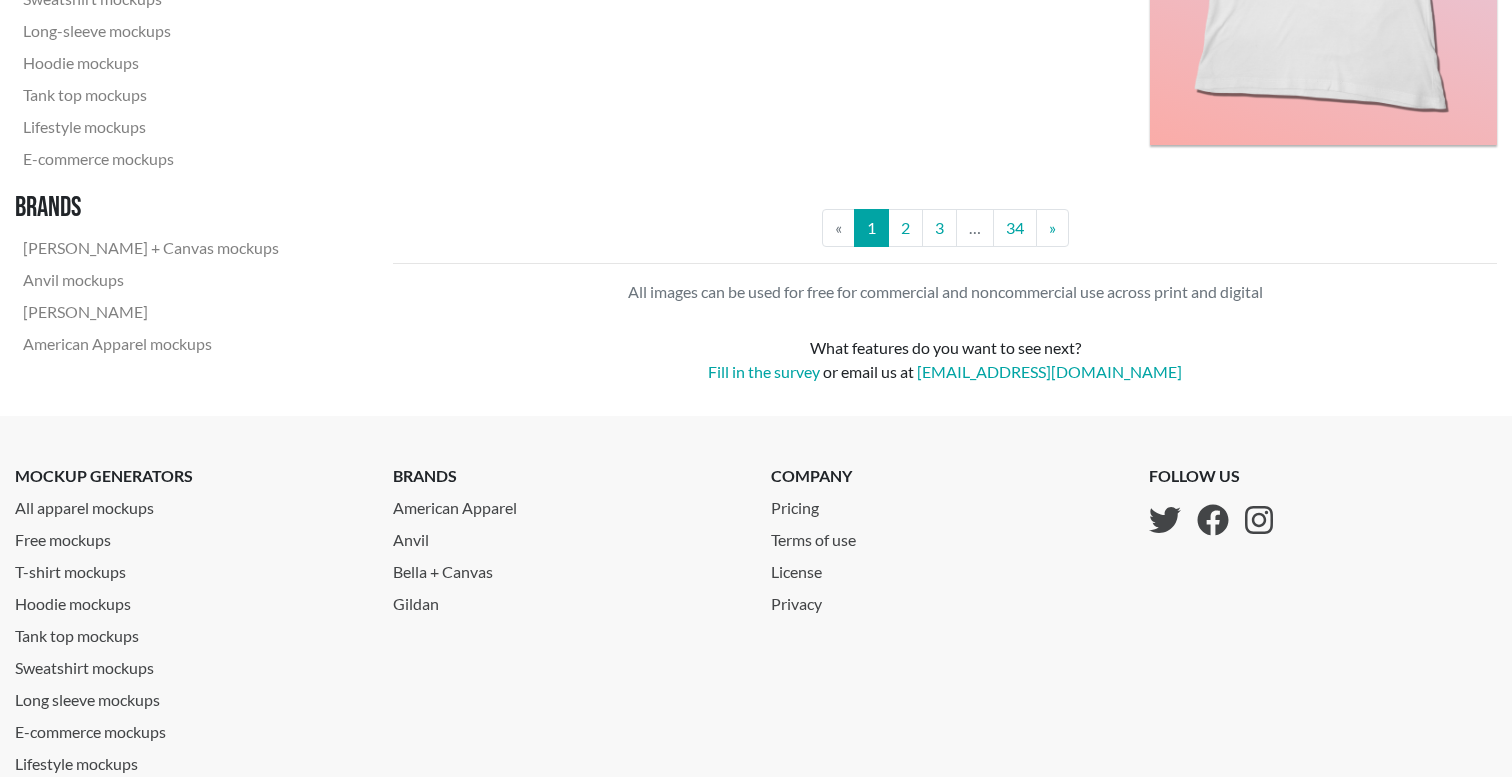 scroll, scrollTop: 4444, scrollLeft: 0, axis: vertical 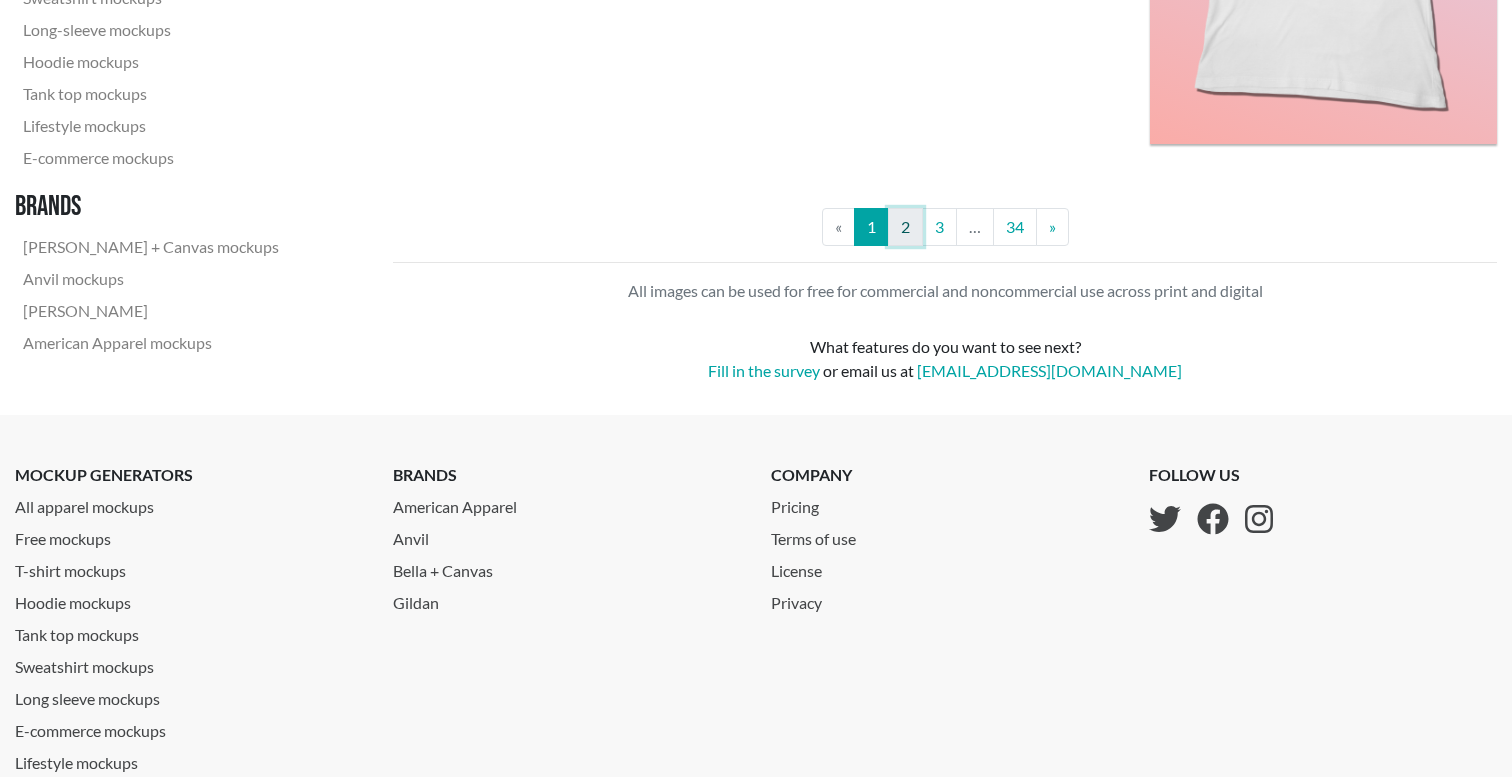 click on "2" at bounding box center (905, 227) 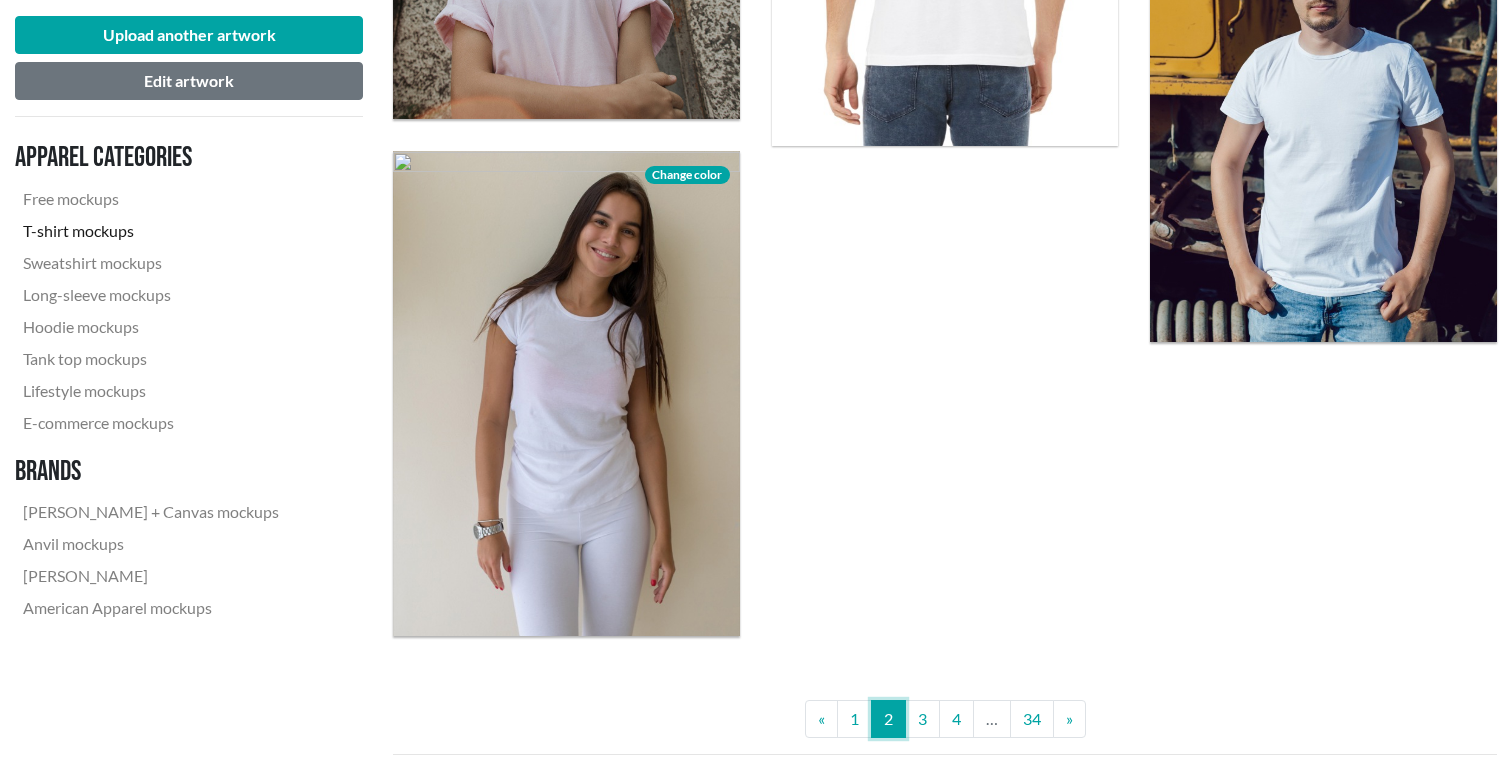 scroll, scrollTop: 4148, scrollLeft: 0, axis: vertical 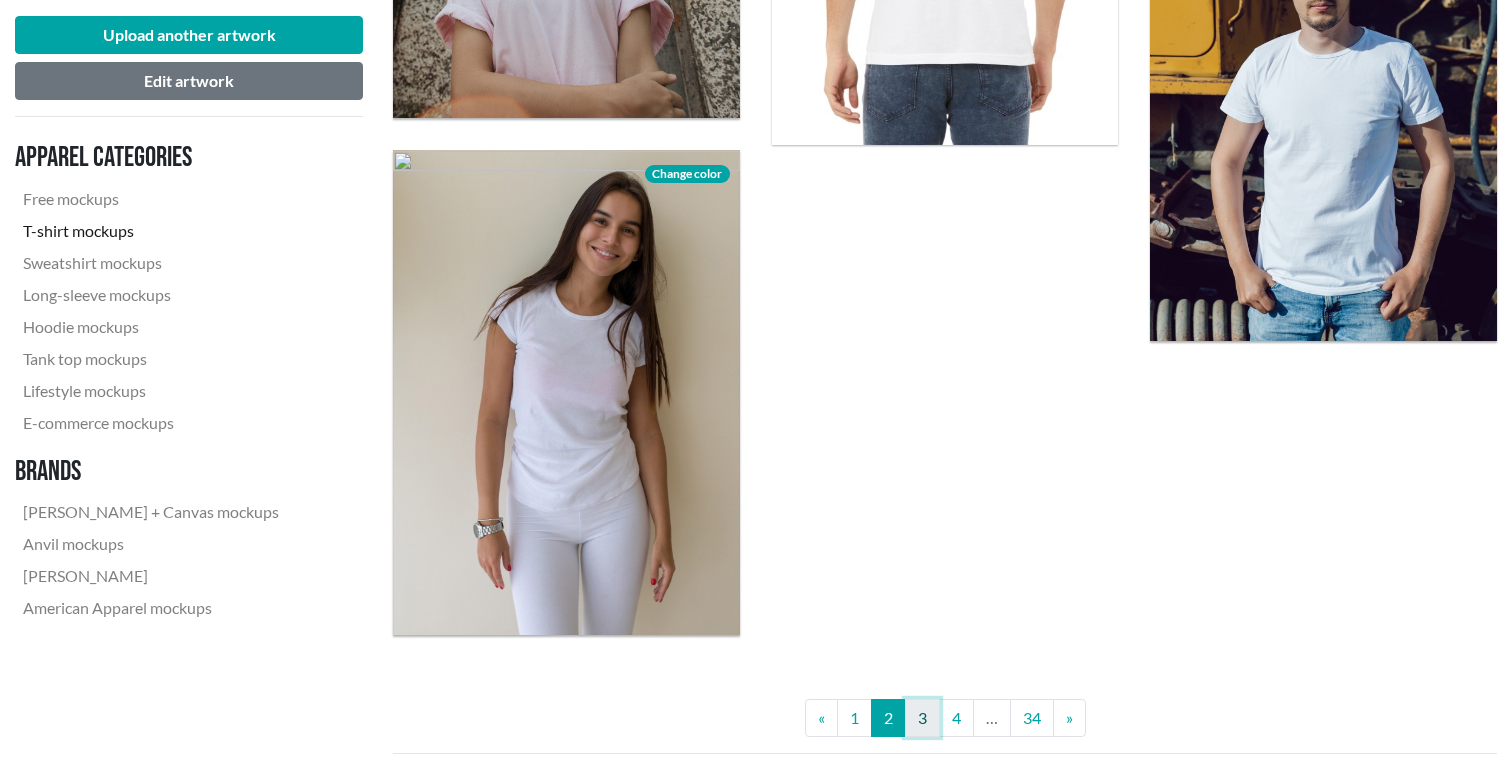 click on "3" at bounding box center (922, 718) 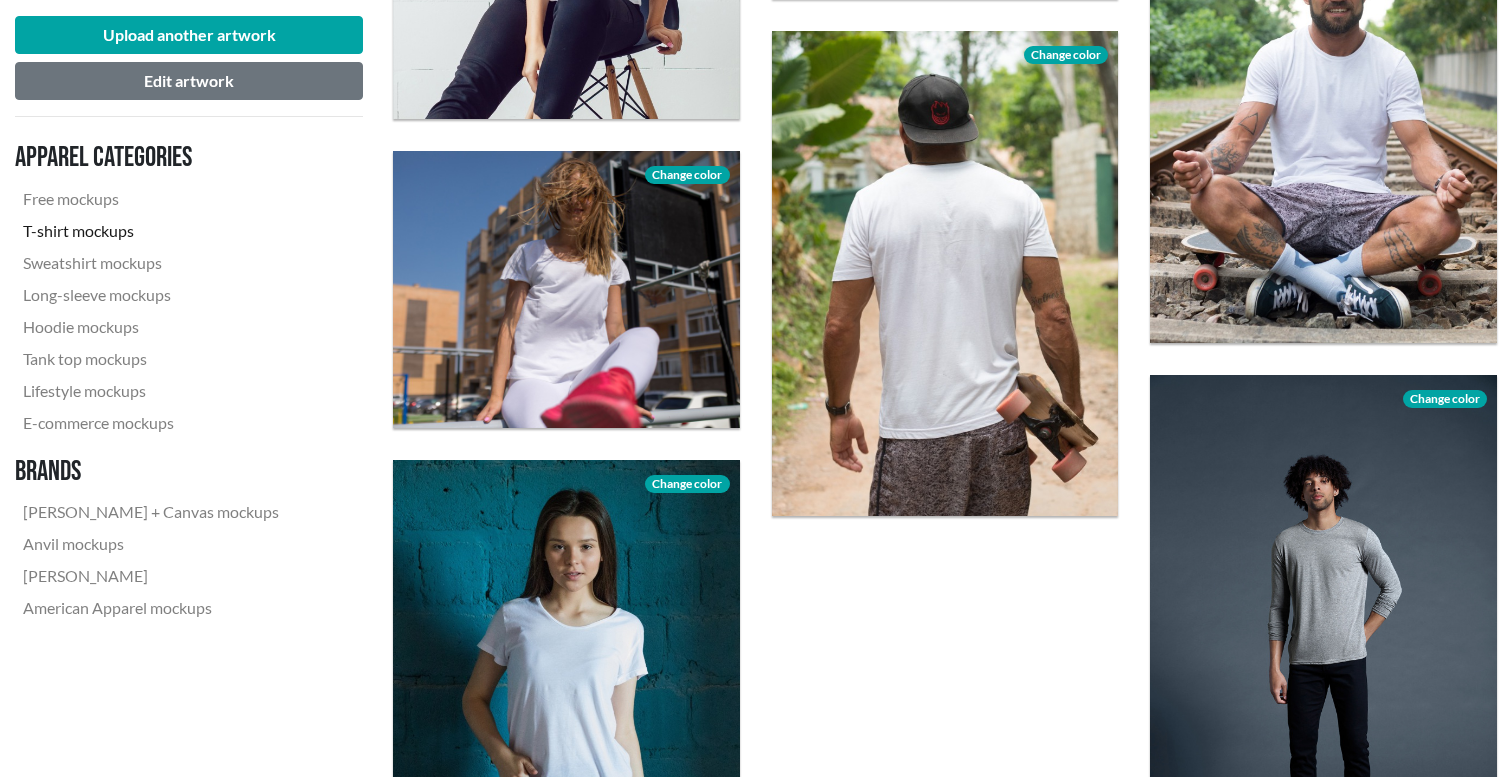 scroll, scrollTop: 3685, scrollLeft: 0, axis: vertical 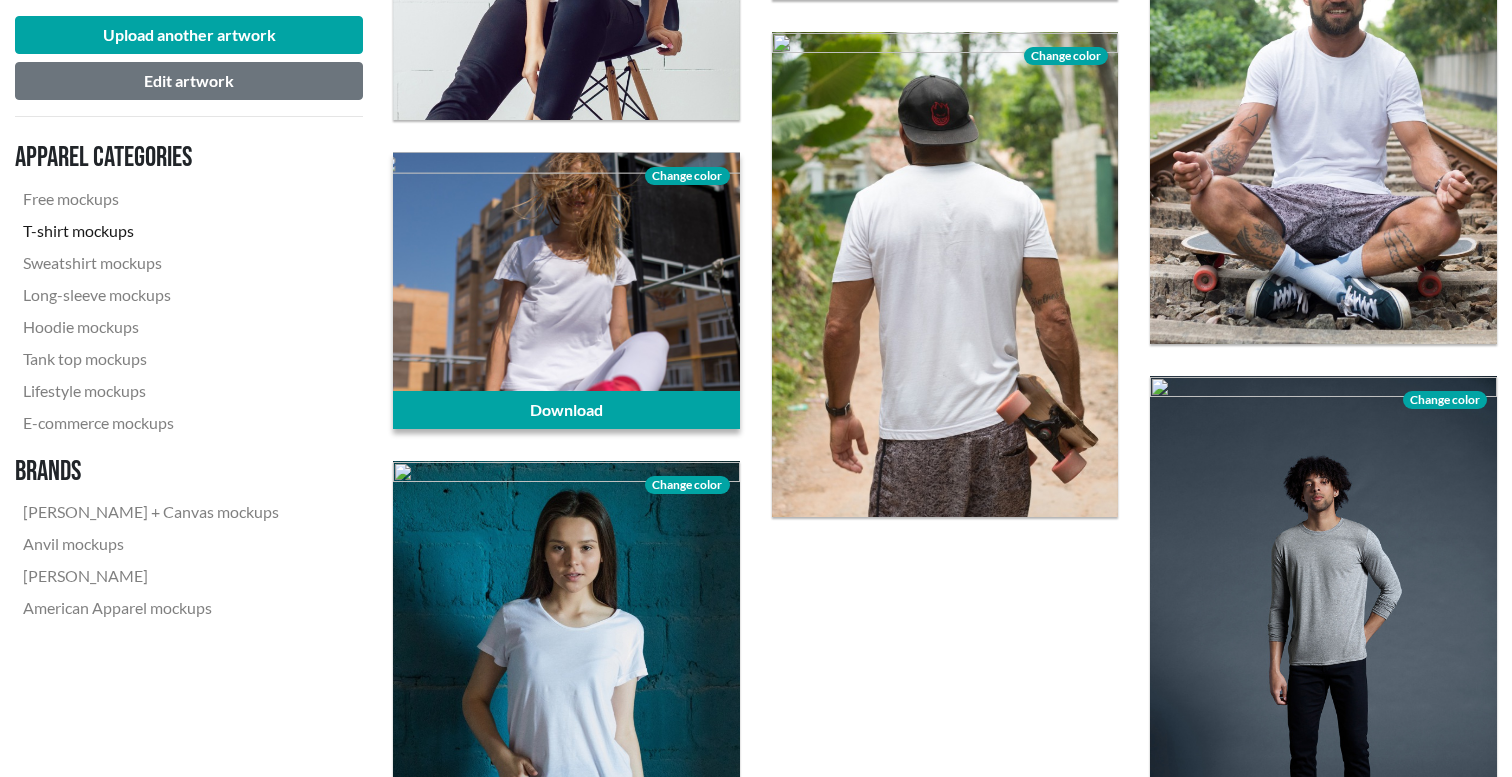 click on "Change color" at bounding box center [687, 176] 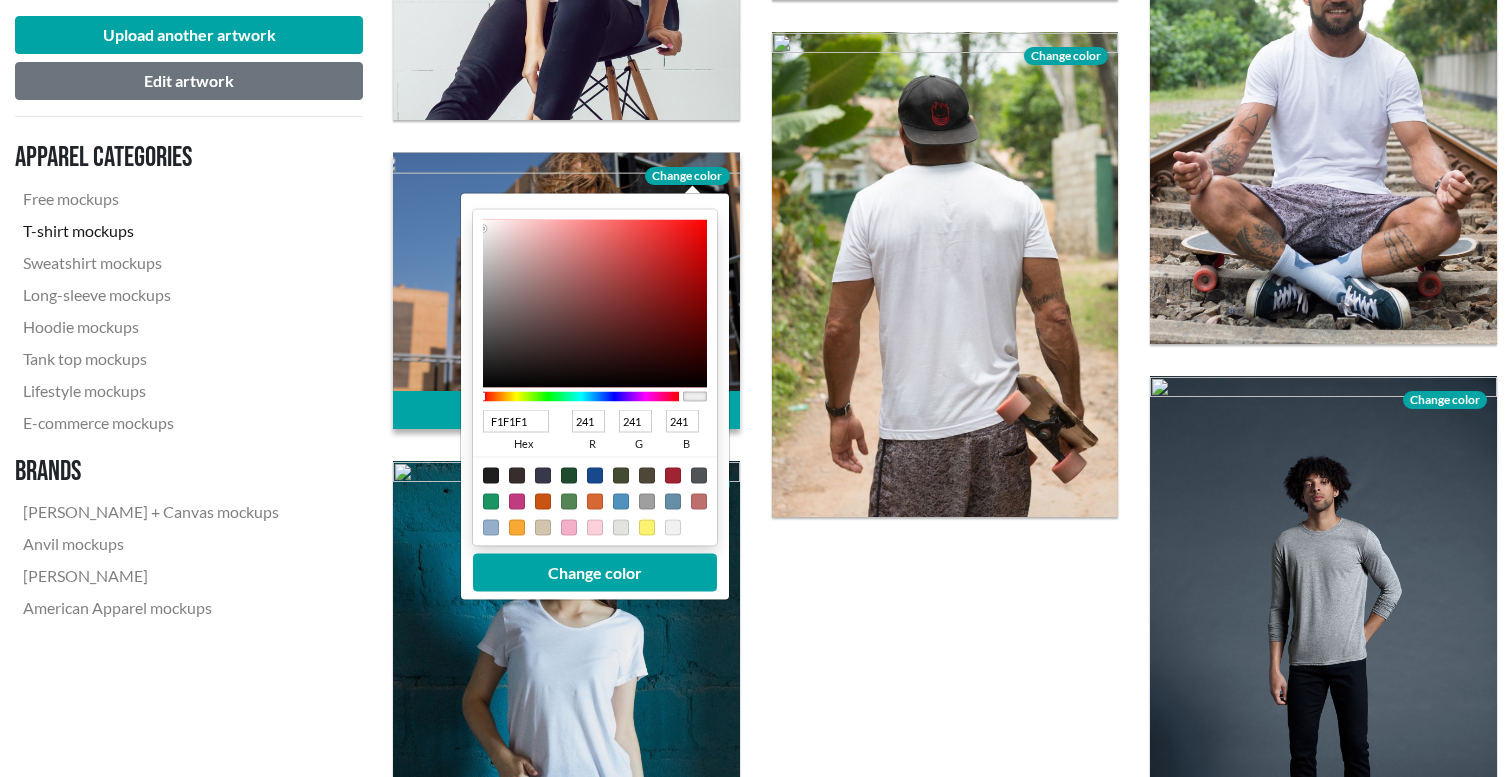 type on "F2F1F1" 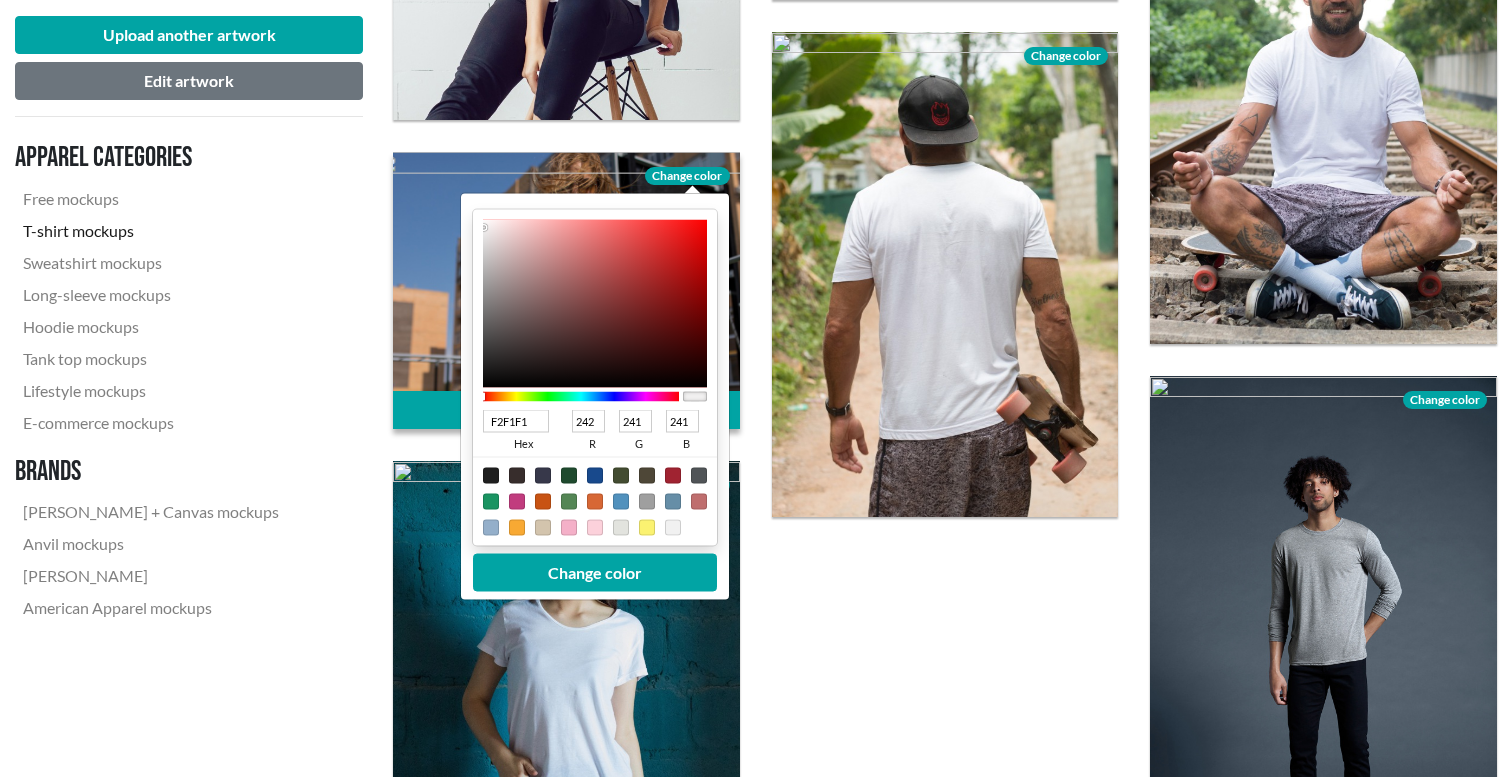 type on "F0EFEF" 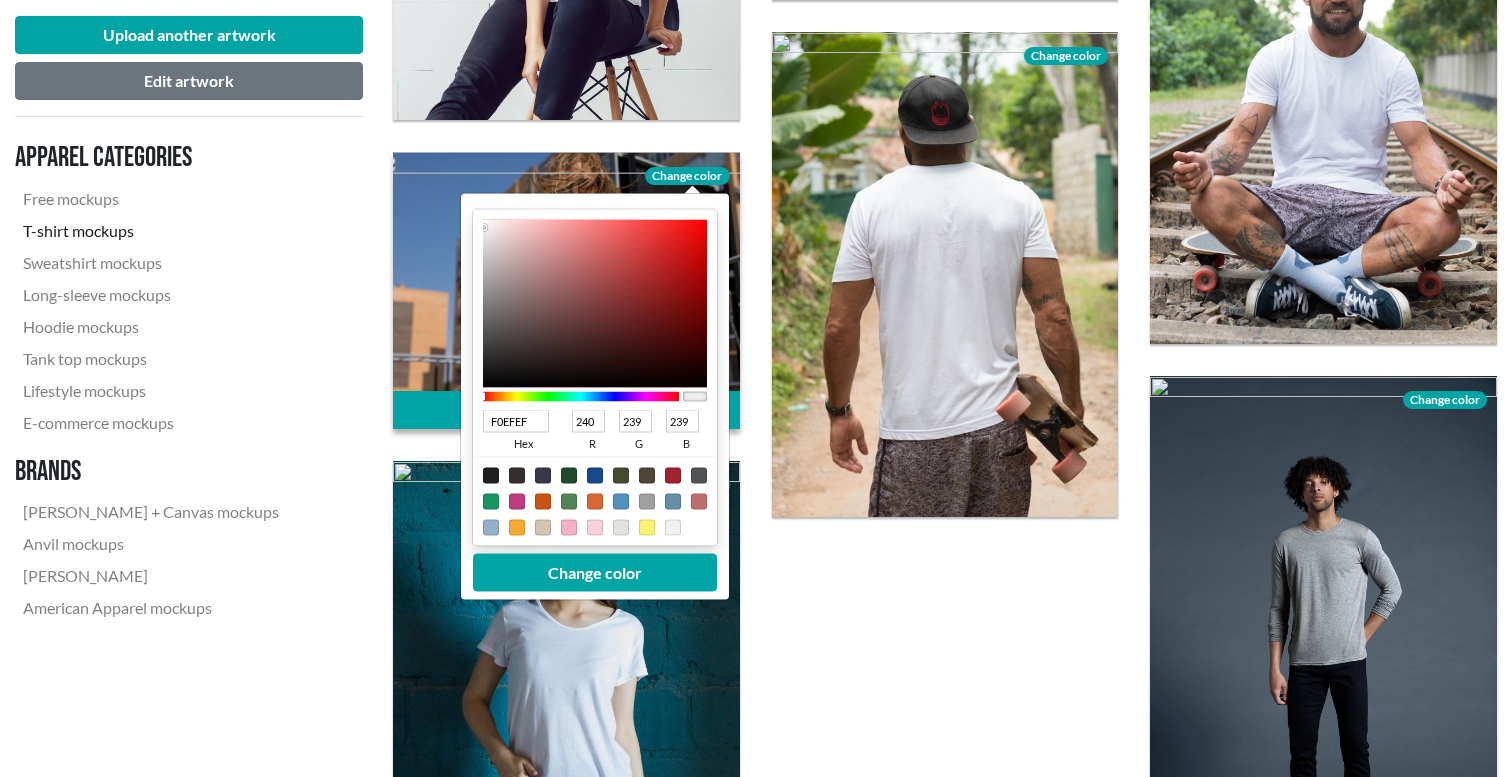 type on "D8D7D7" 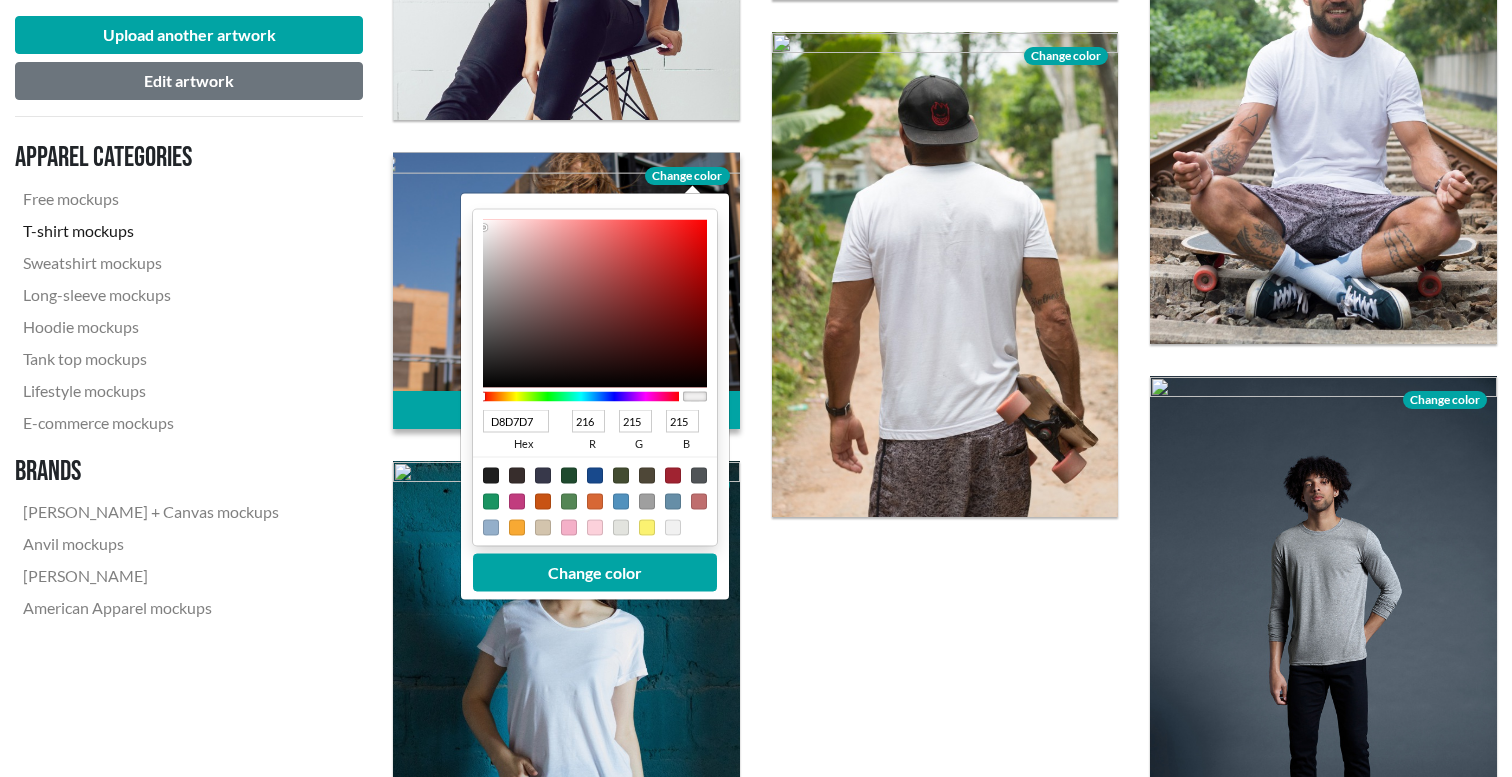 type on "868585" 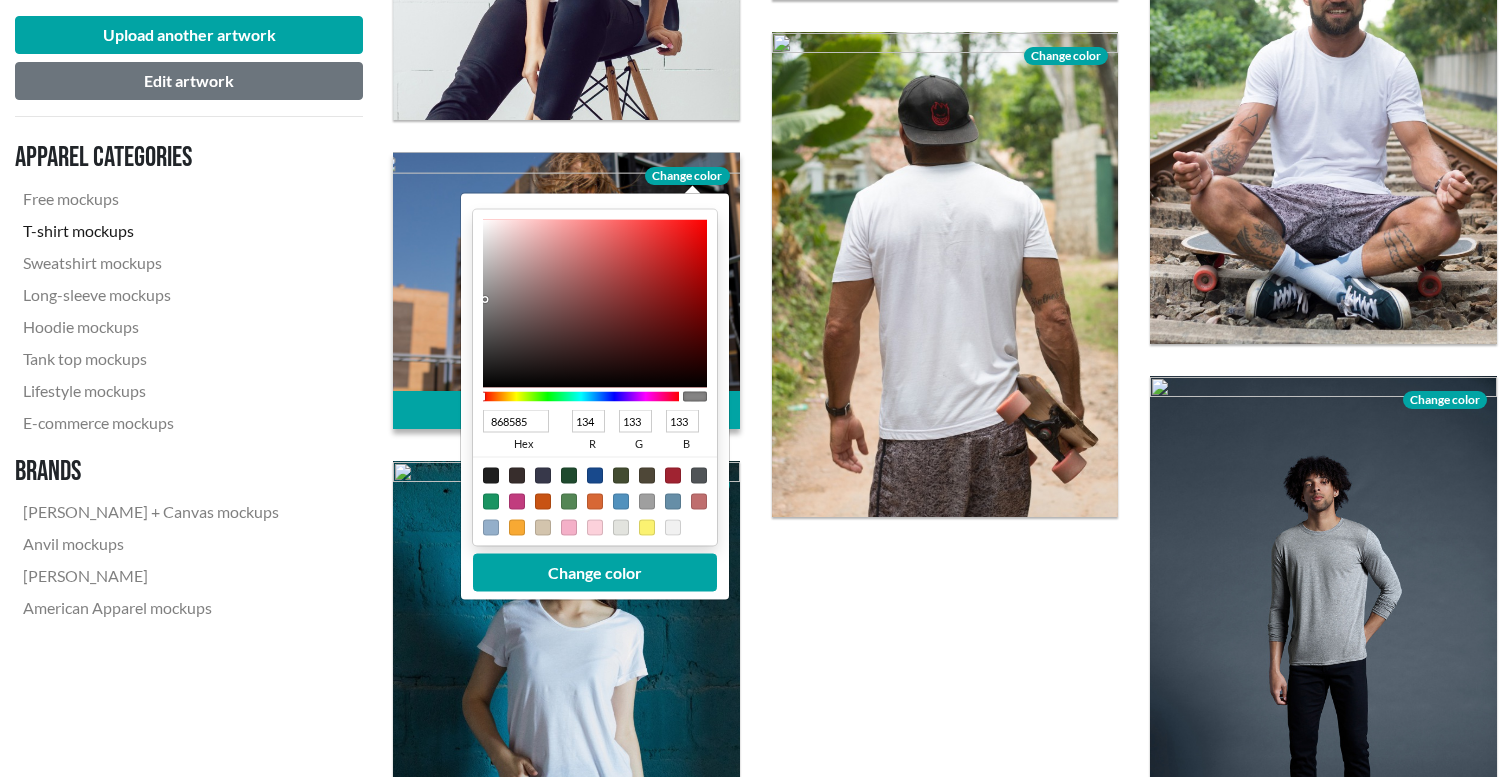 type on "696969" 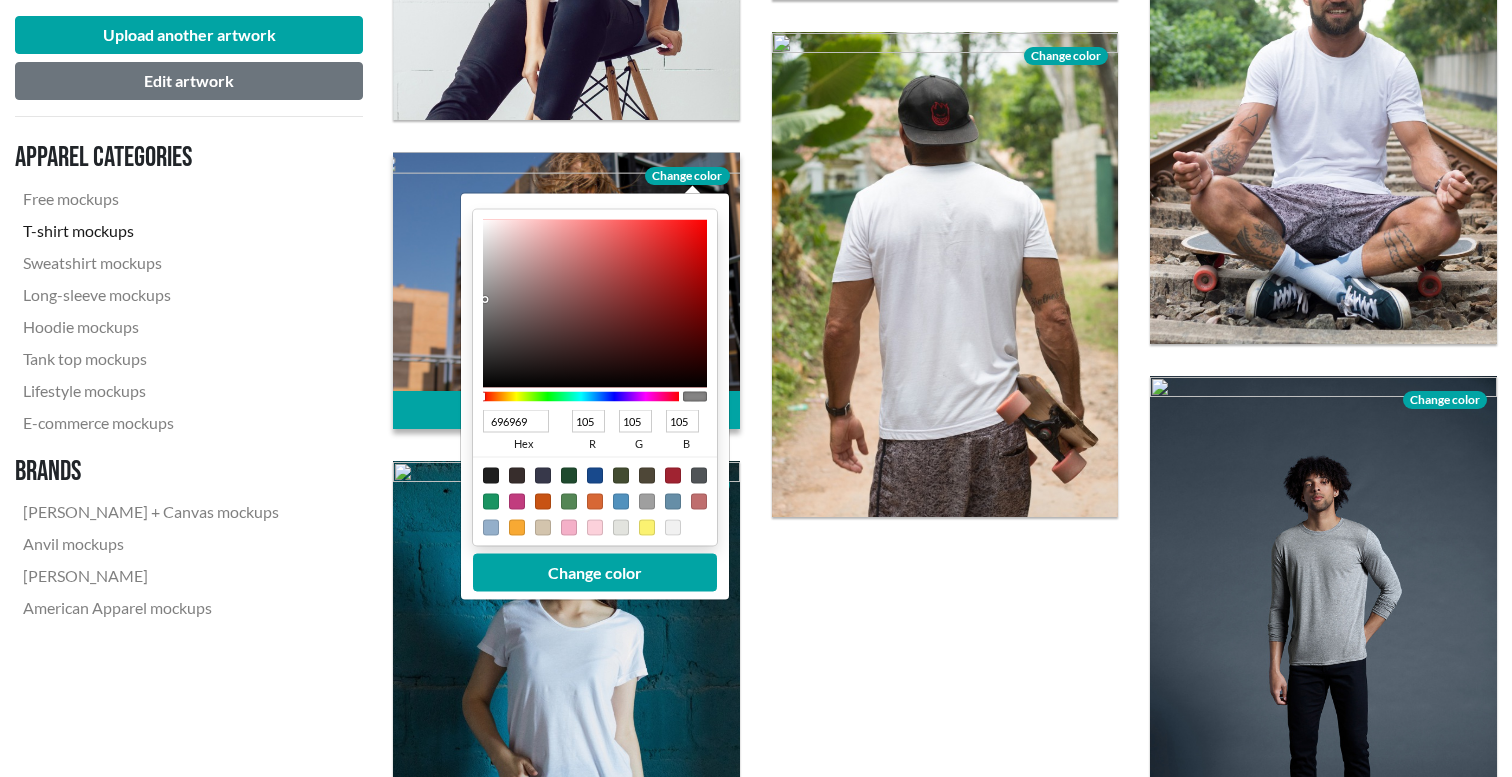 type on "575757" 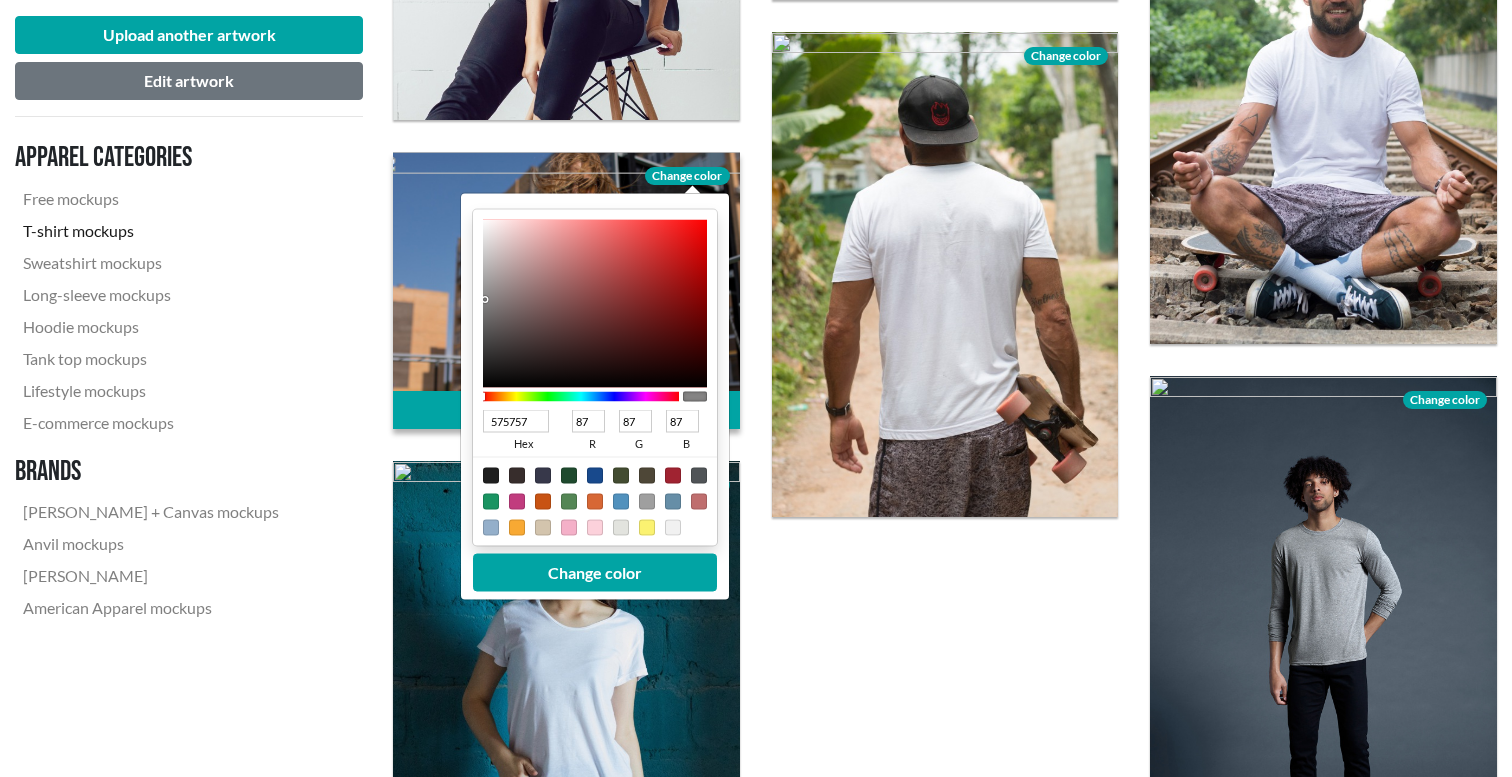 type on "3D3D3D" 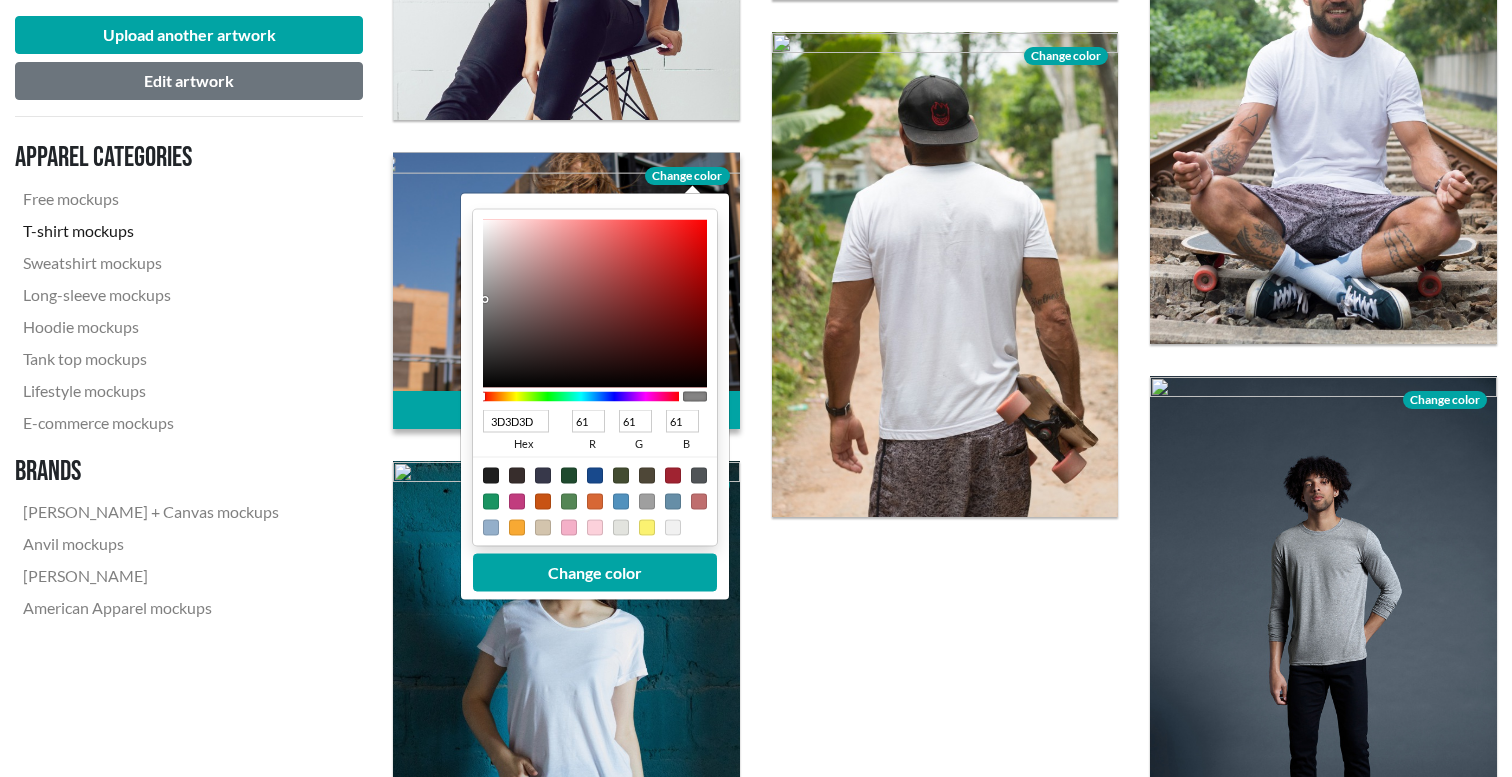 type on "282828" 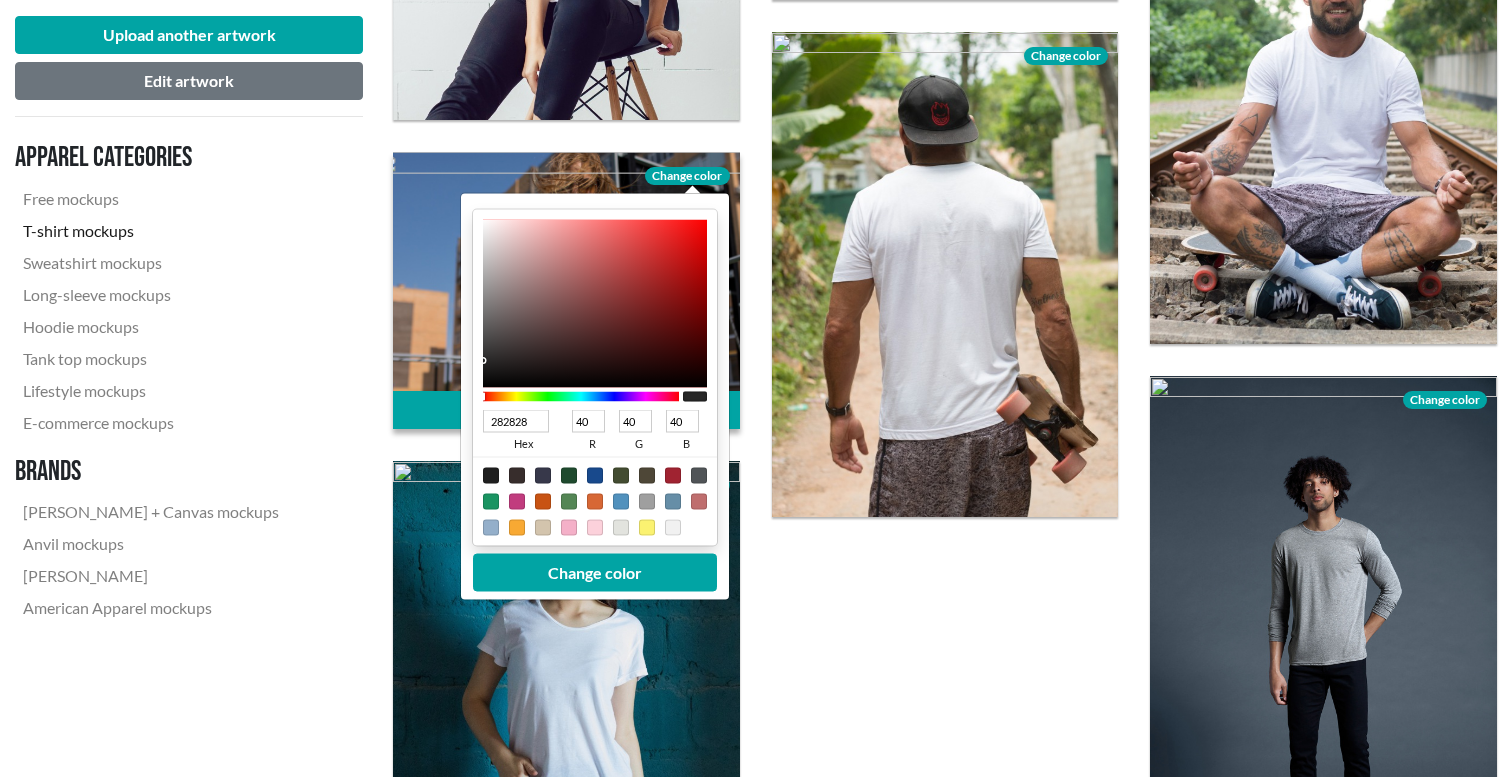 type on "0D0D0D" 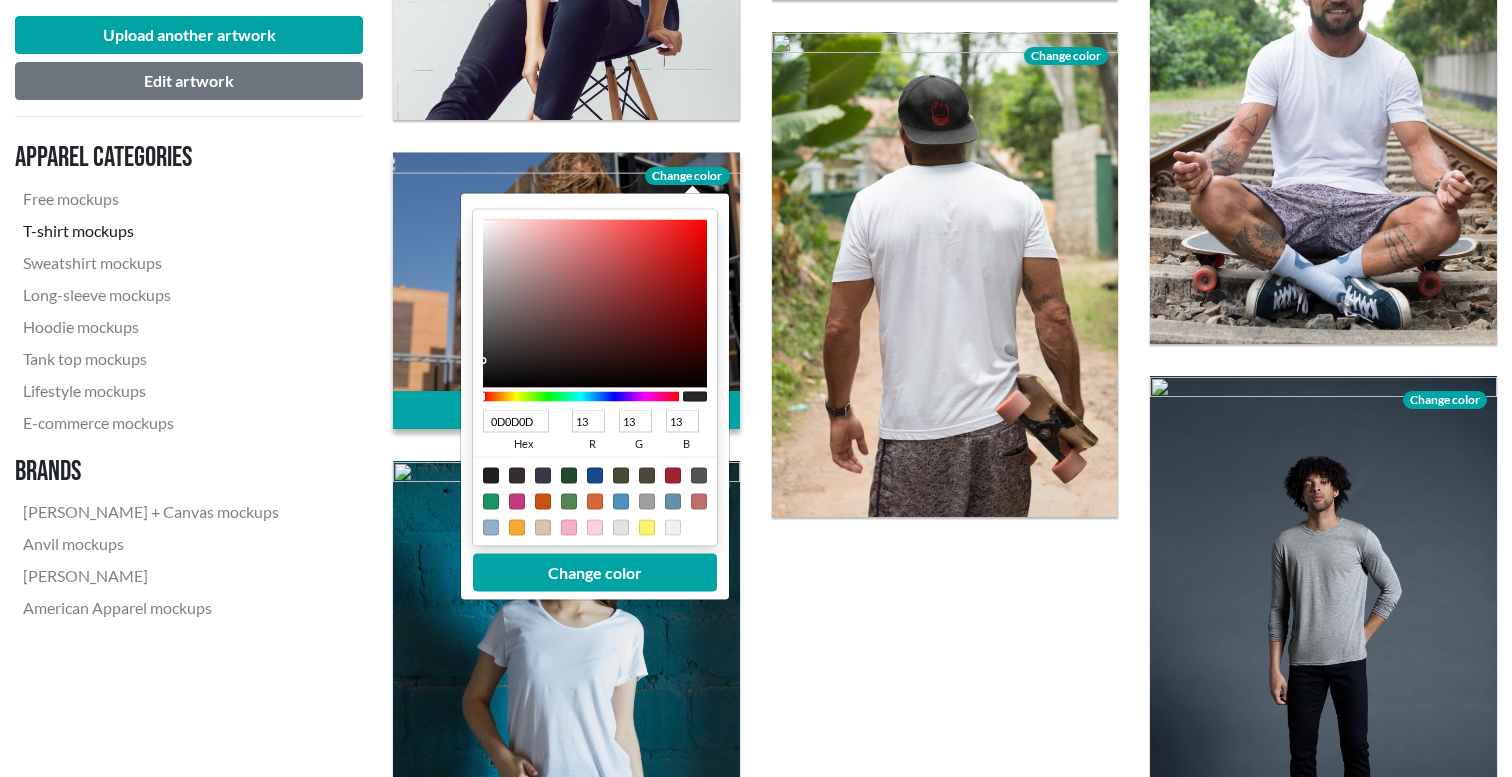 type on "000000" 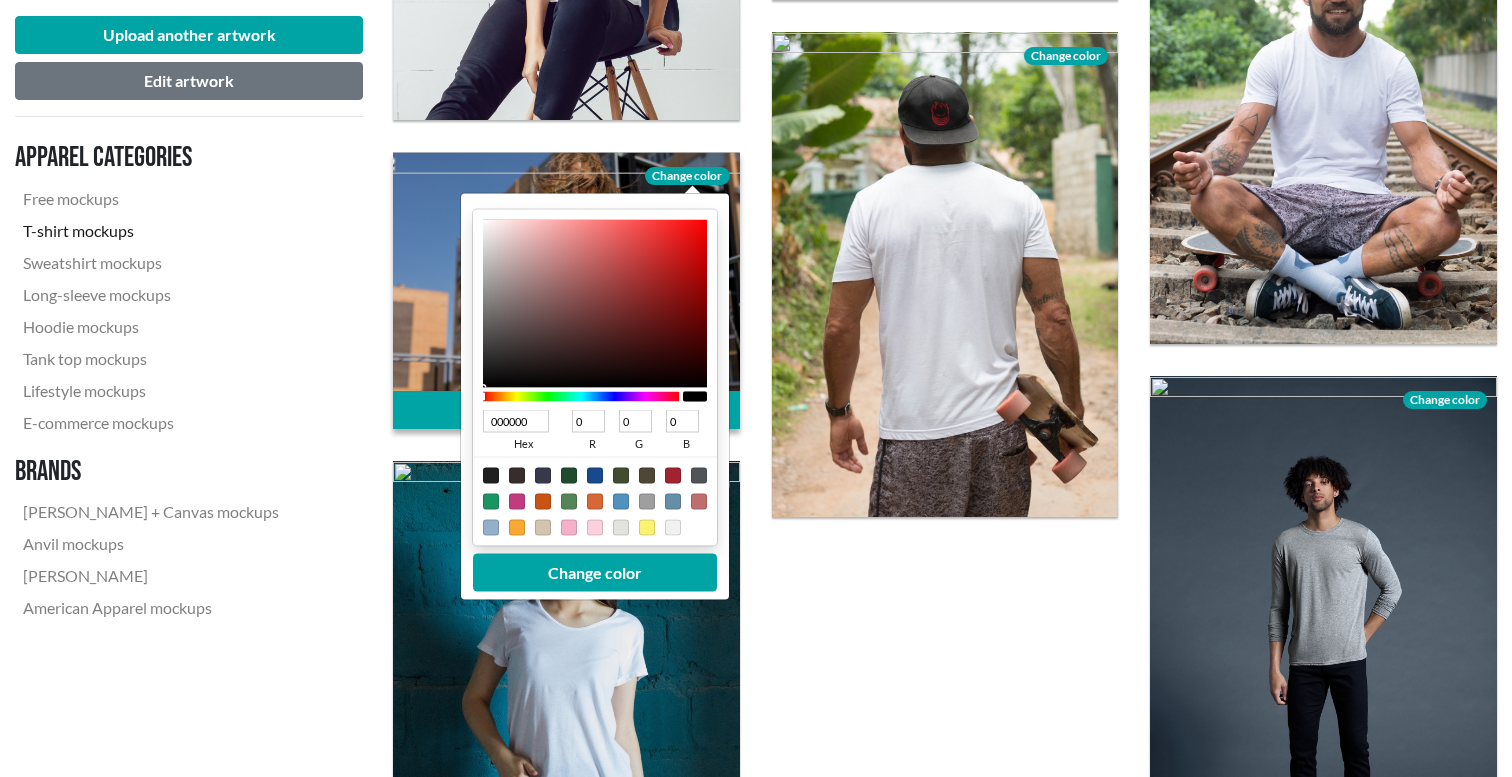 drag, startPoint x: 484, startPoint y: 228, endPoint x: 473, endPoint y: 399, distance: 171.35344 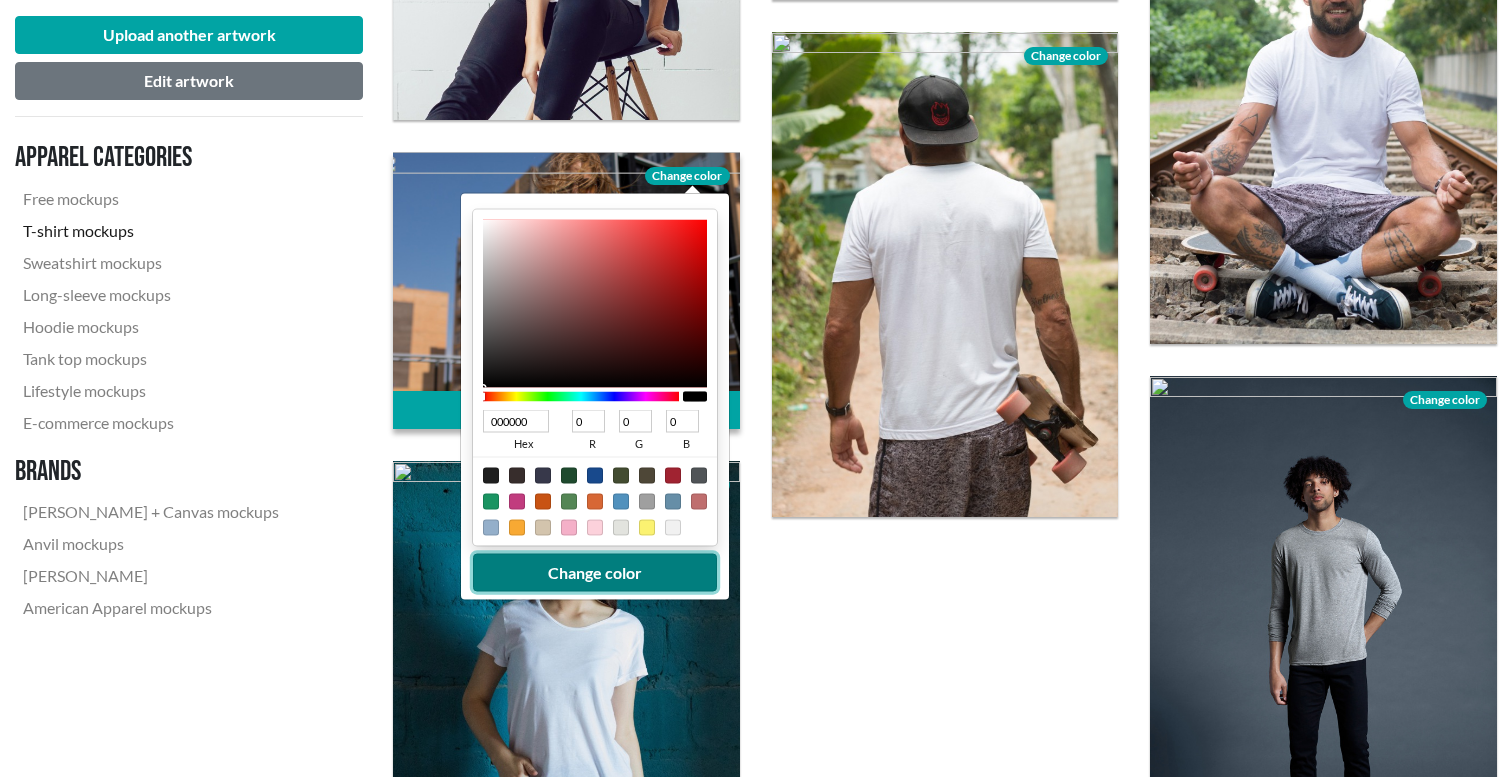click on "Change color" at bounding box center [595, 572] 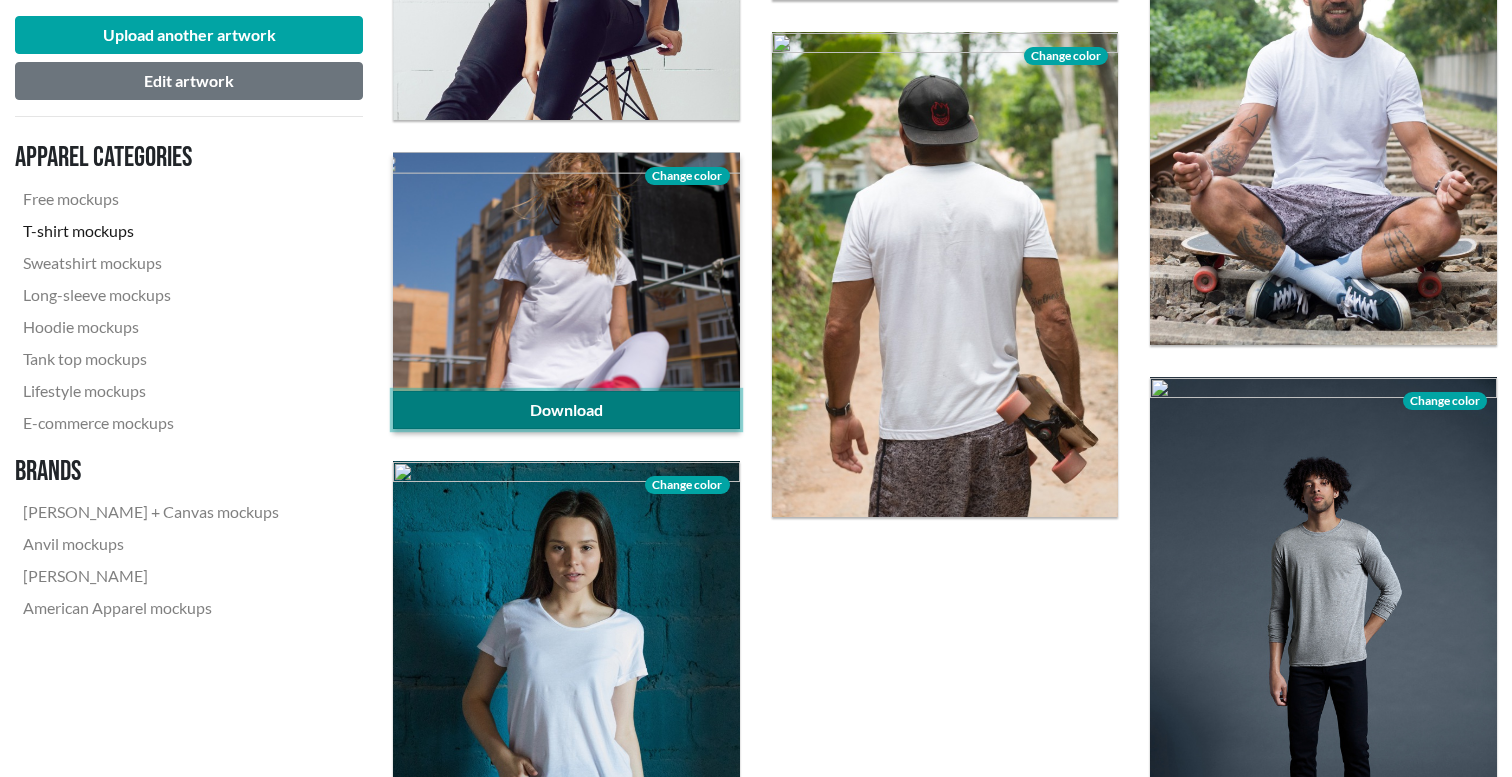 click on "Download" 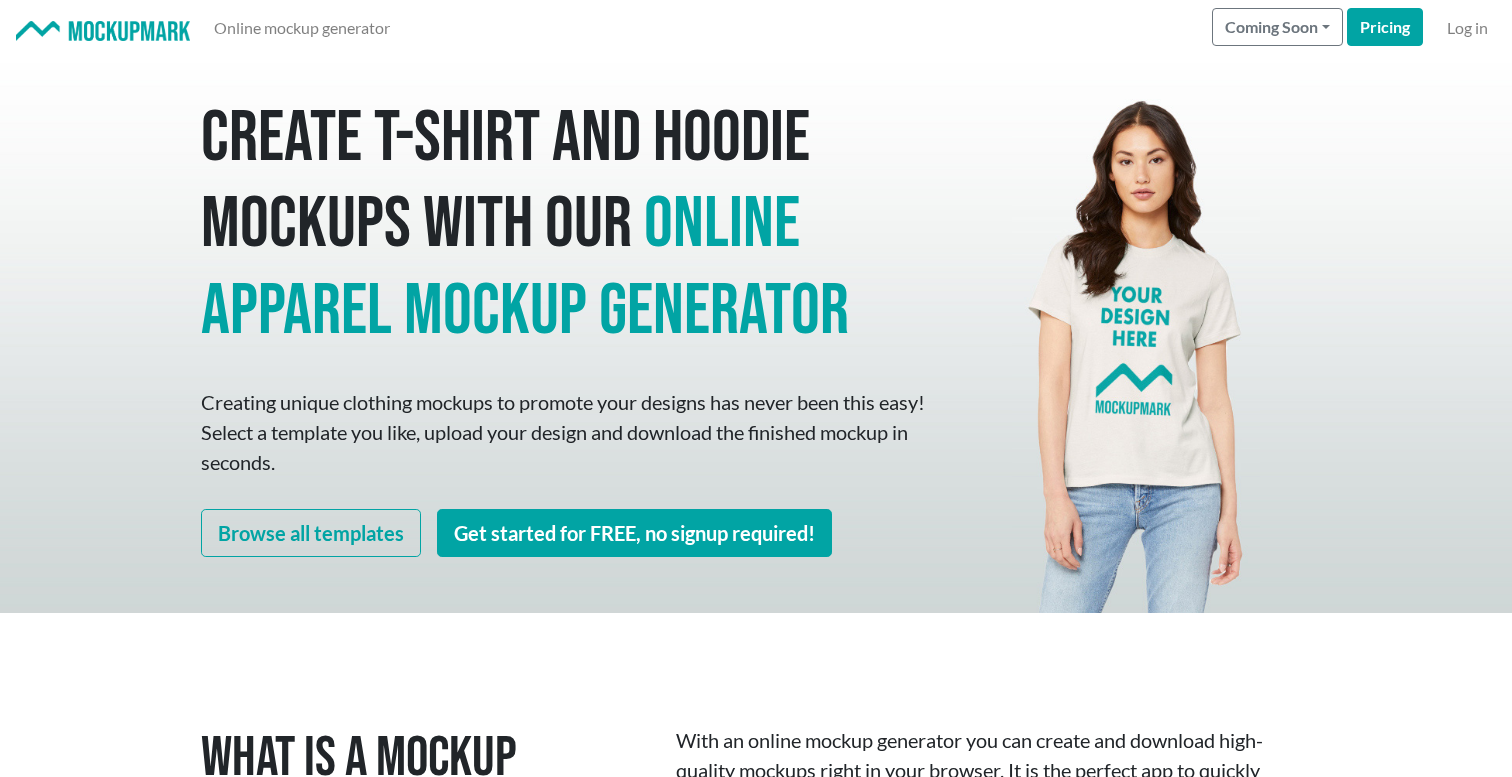 scroll, scrollTop: 0, scrollLeft: 0, axis: both 